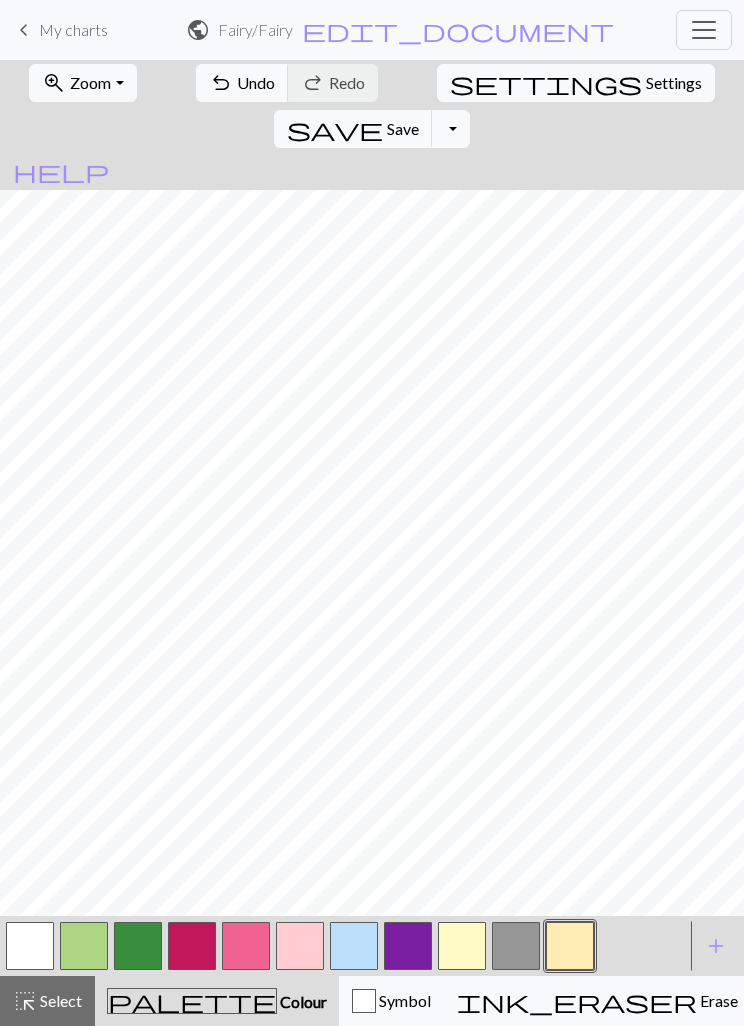 scroll, scrollTop: 0, scrollLeft: 0, axis: both 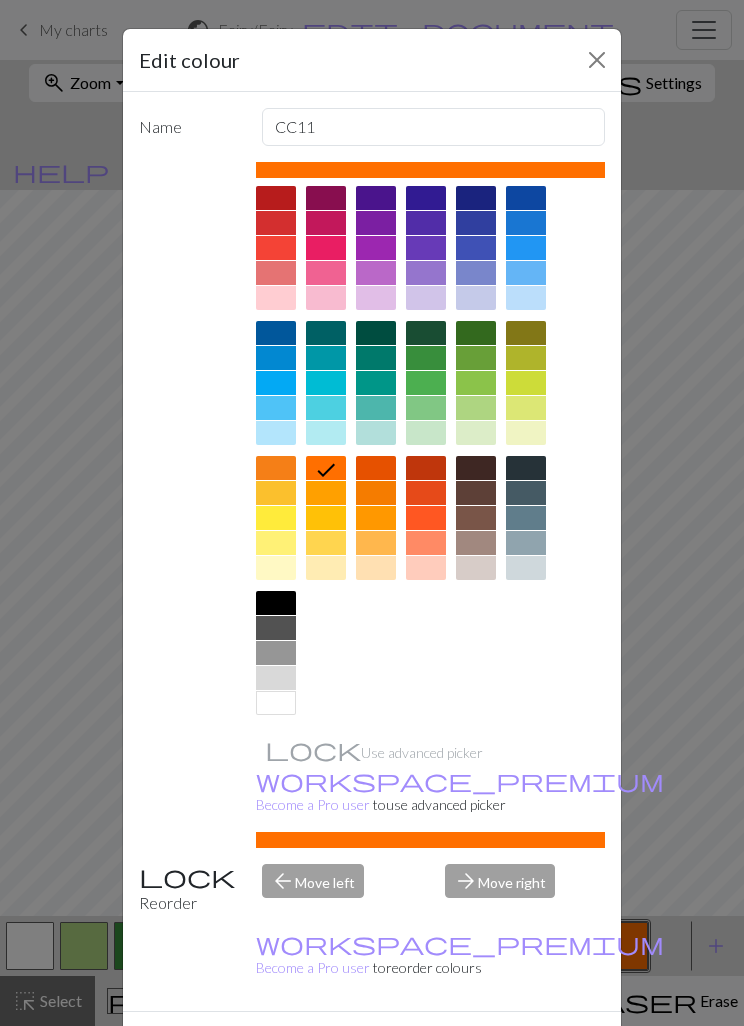 click at bounding box center (276, 433) 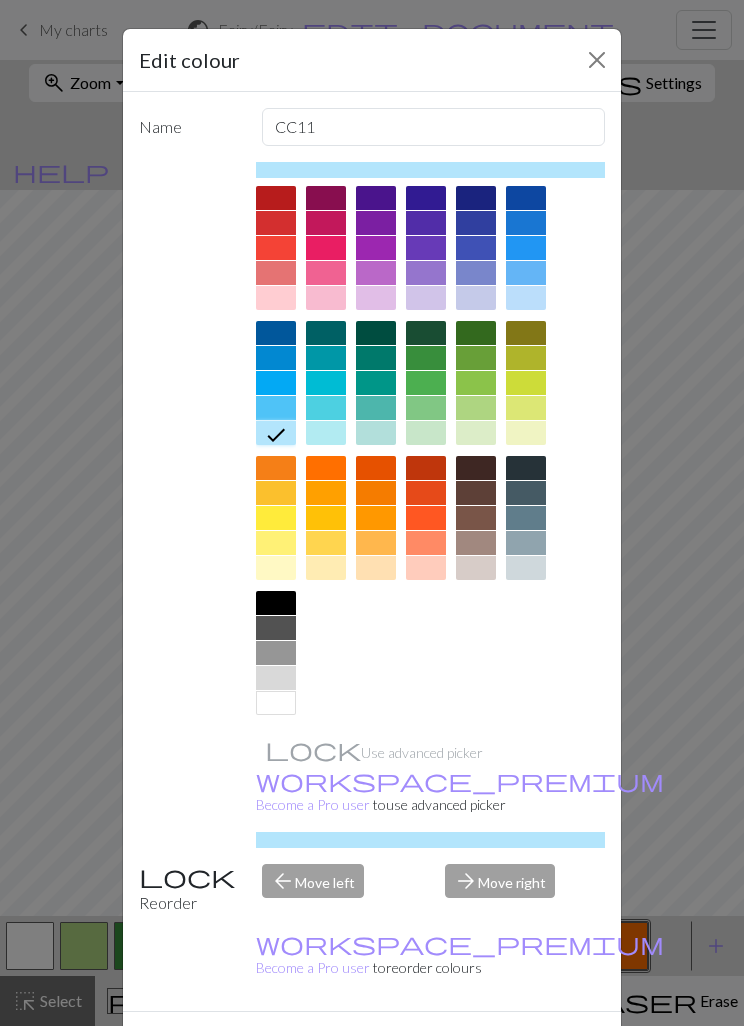 click on "Done" at bounding box center (492, 1047) 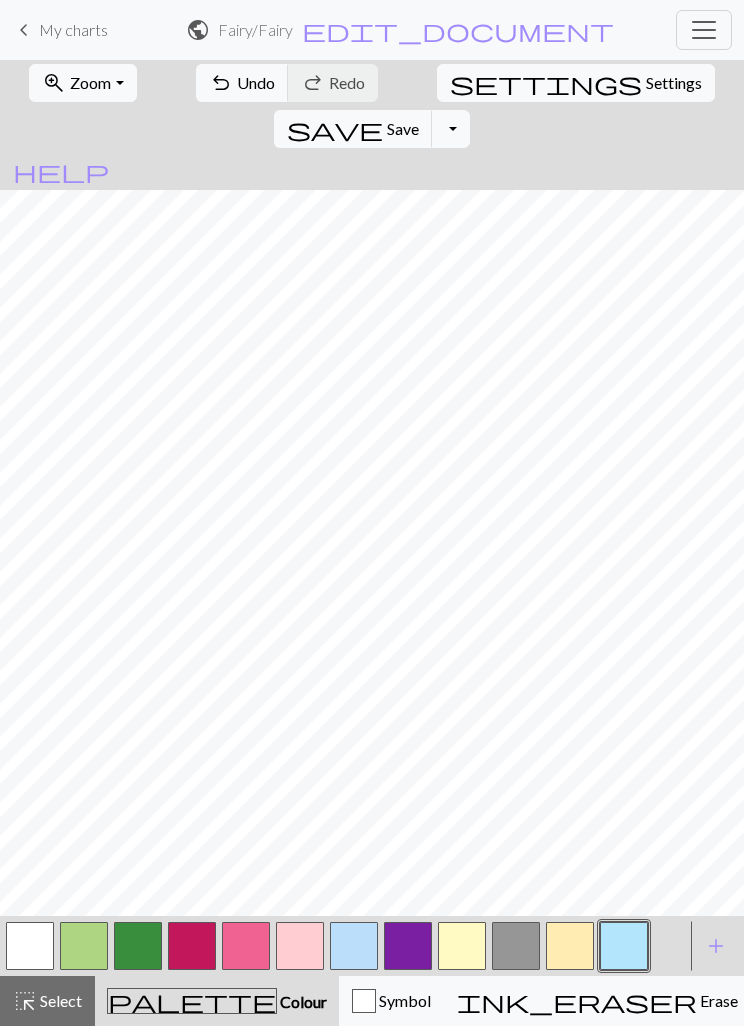 click at bounding box center [624, 946] 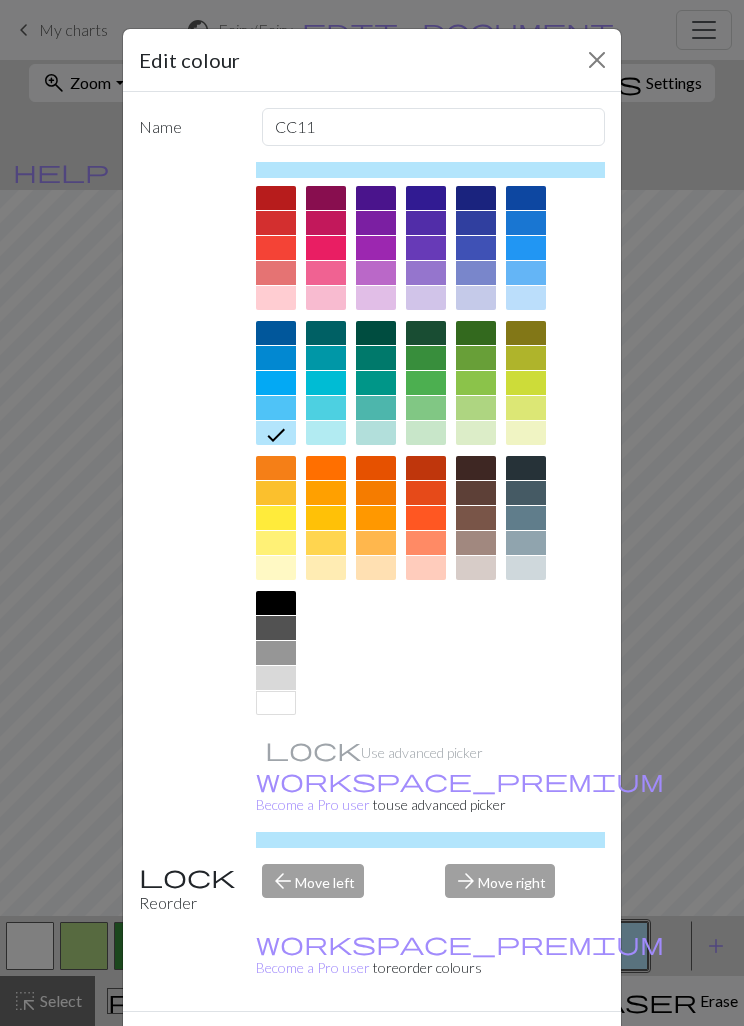 click at bounding box center (526, 273) 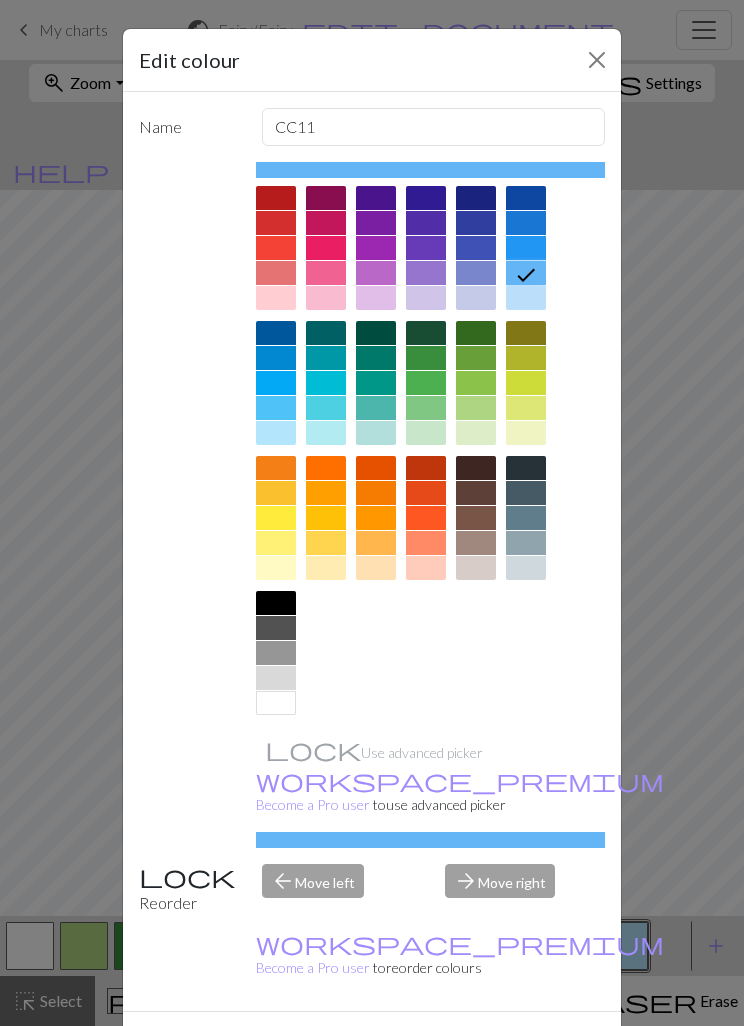 click on "Done" at bounding box center (492, 1047) 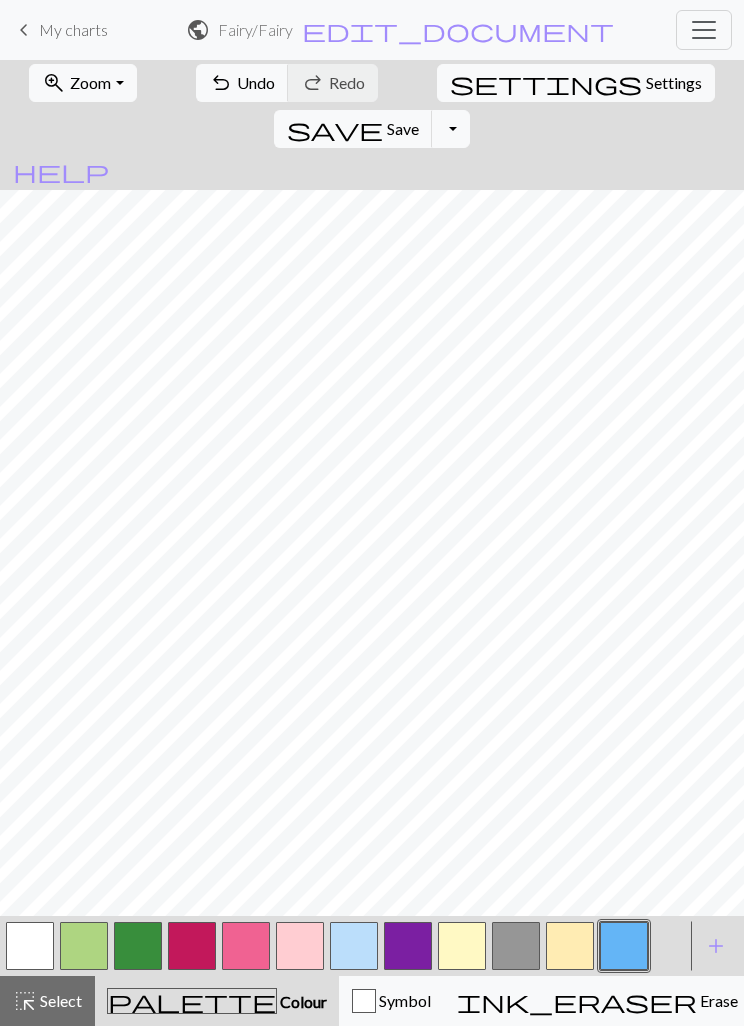 click at bounding box center [516, 946] 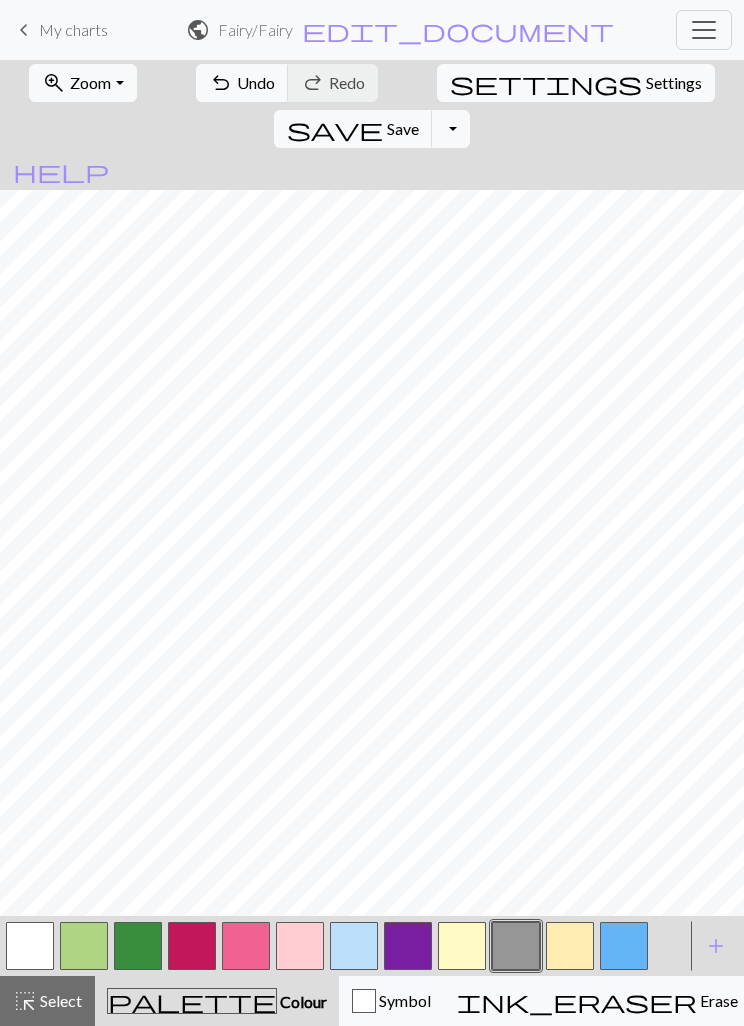 click on "Undo" at bounding box center [256, 82] 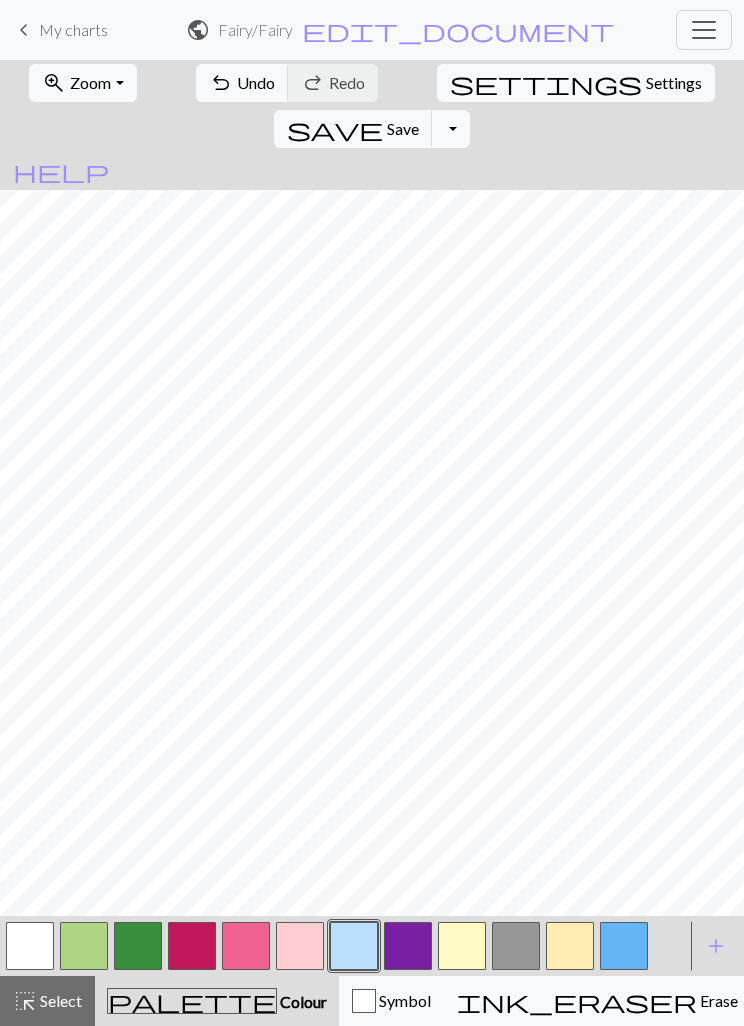 click at bounding box center [192, 946] 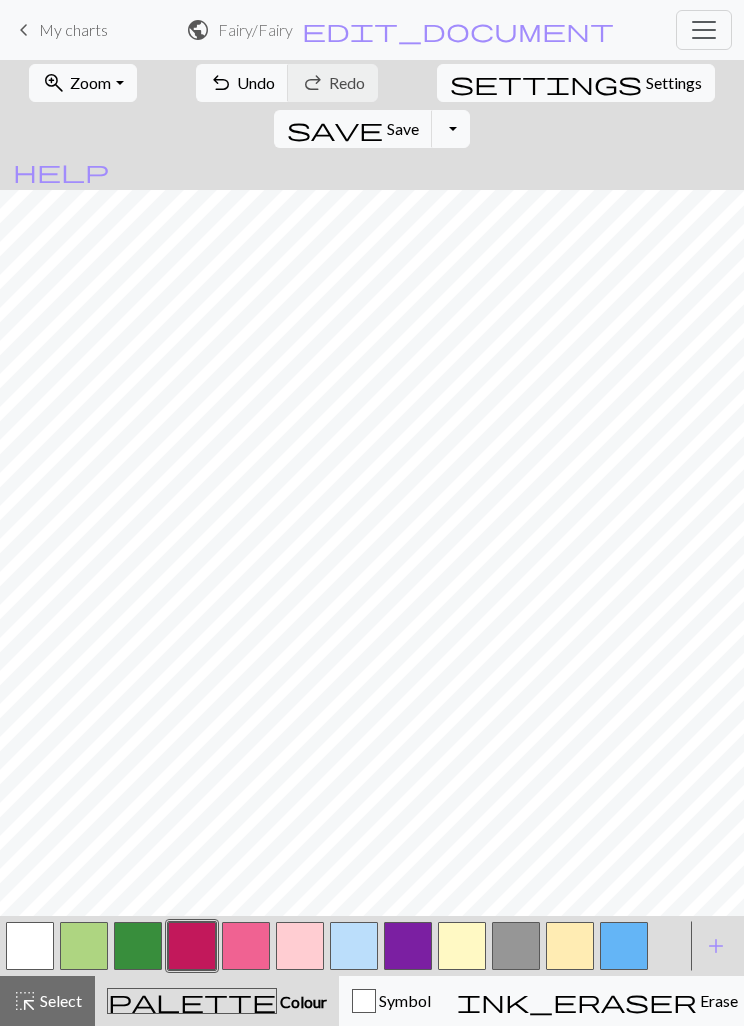 click at bounding box center (30, 946) 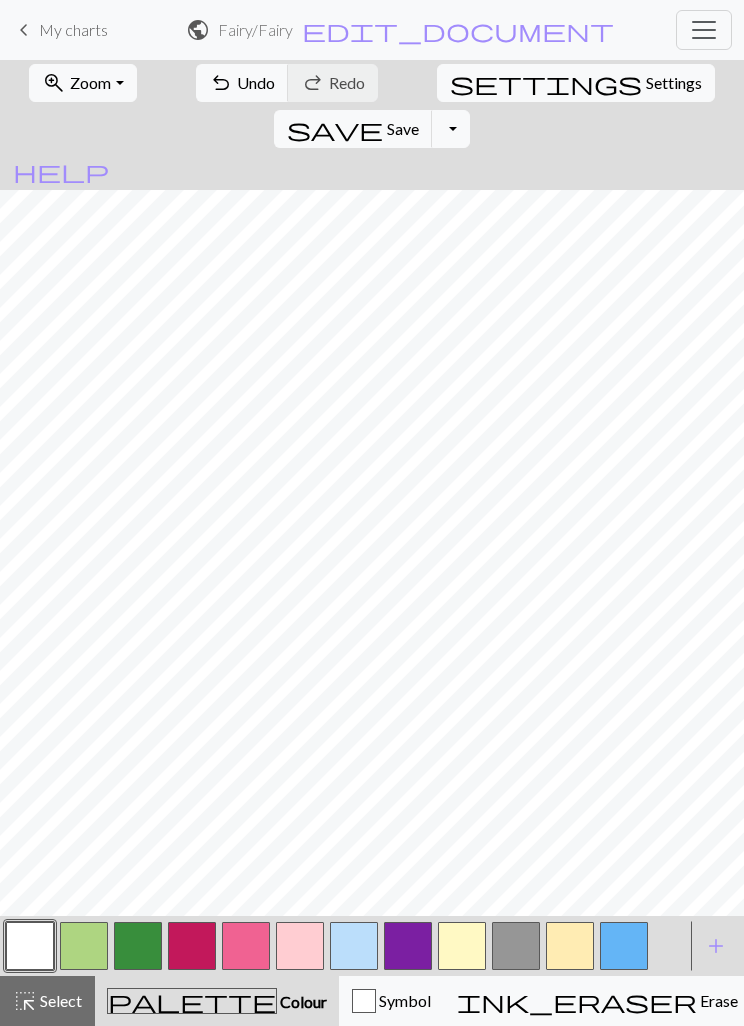 click at bounding box center [246, 946] 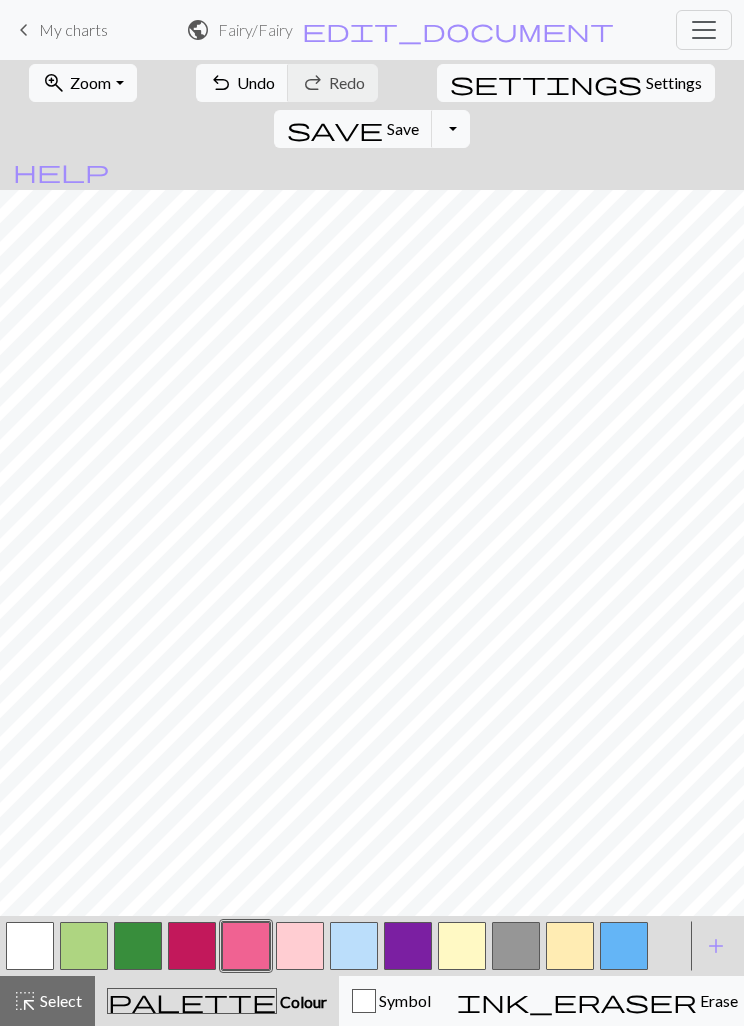 click at bounding box center (192, 946) 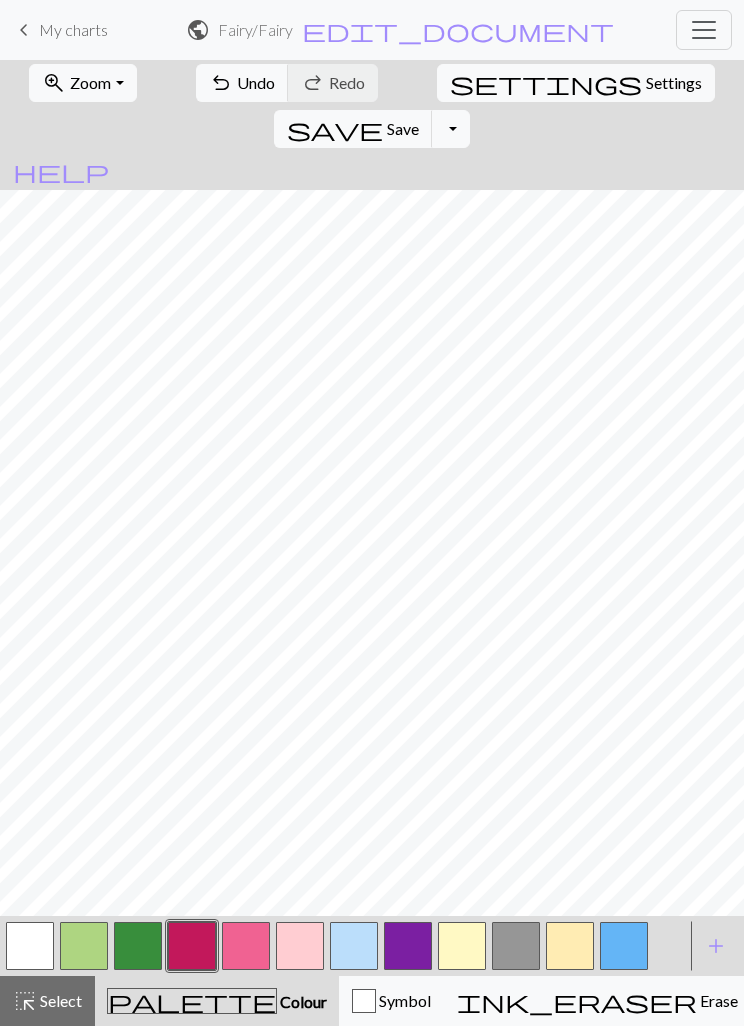 click at bounding box center (300, 946) 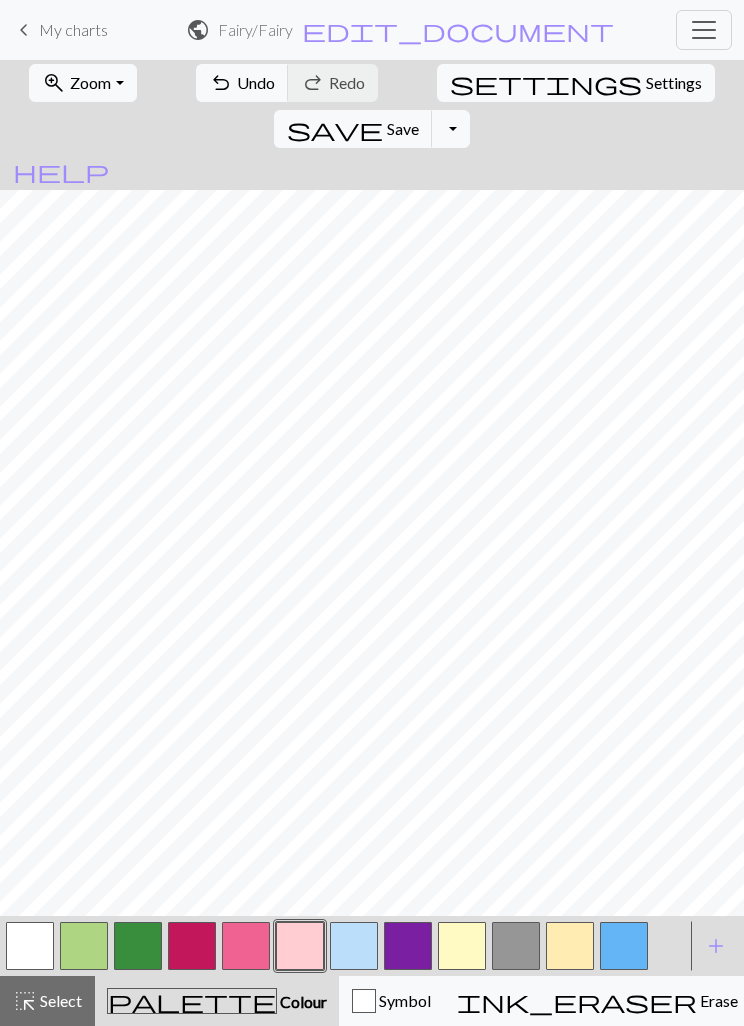 click at bounding box center [192, 946] 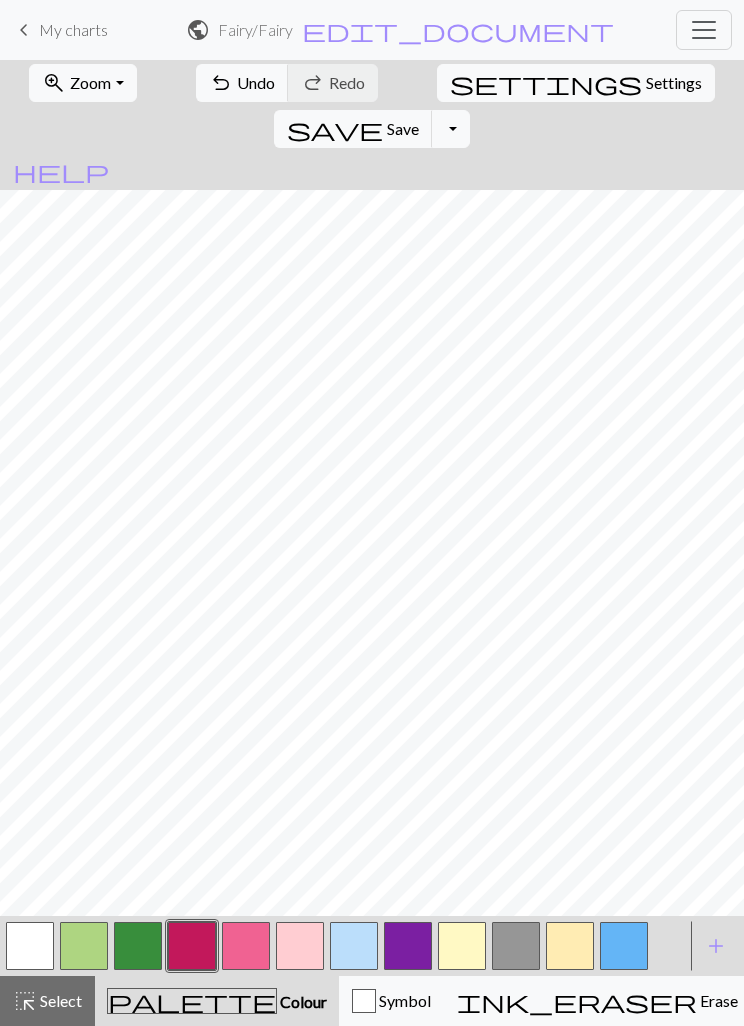 click at bounding box center (246, 946) 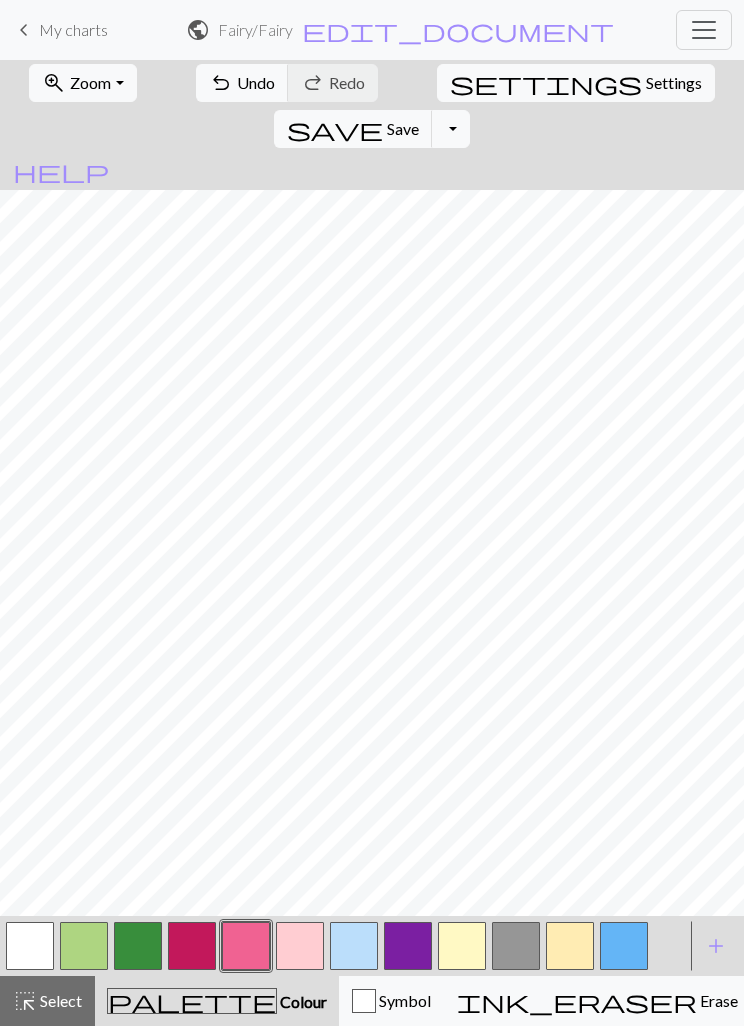 click at bounding box center (30, 946) 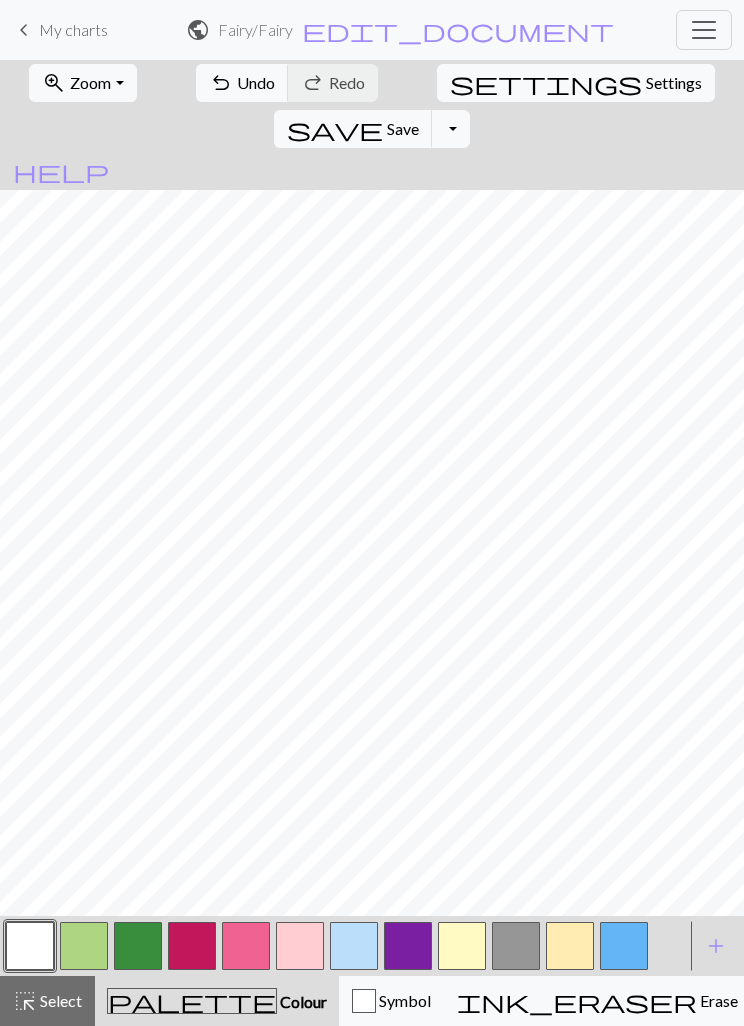 click at bounding box center (300, 946) 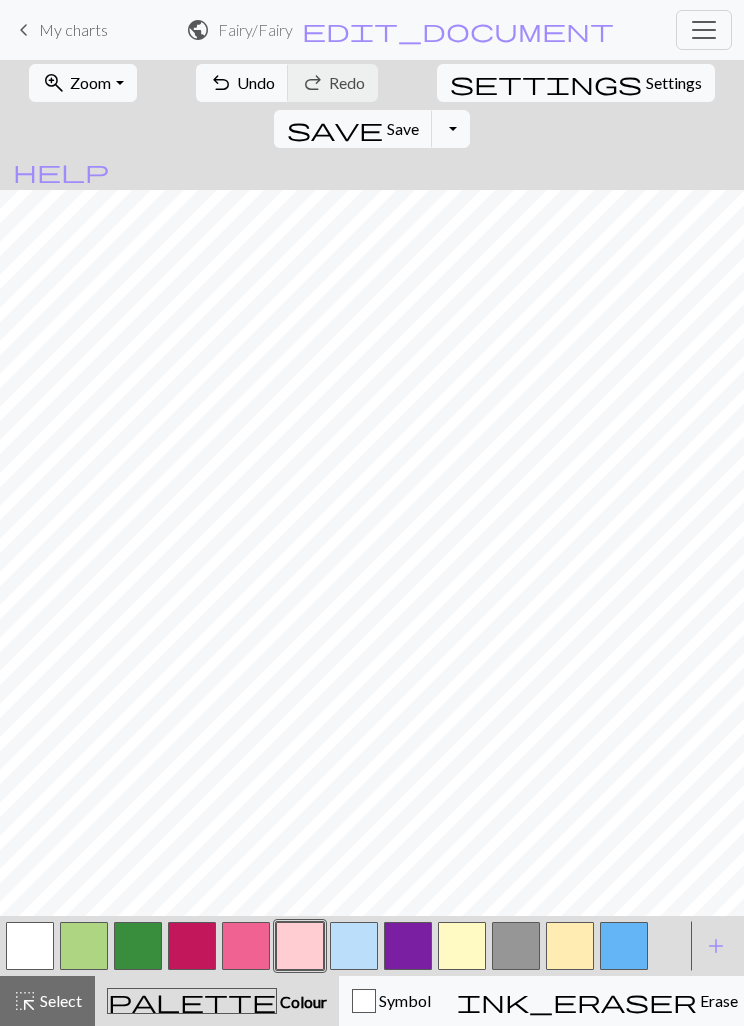 click at bounding box center (354, 946) 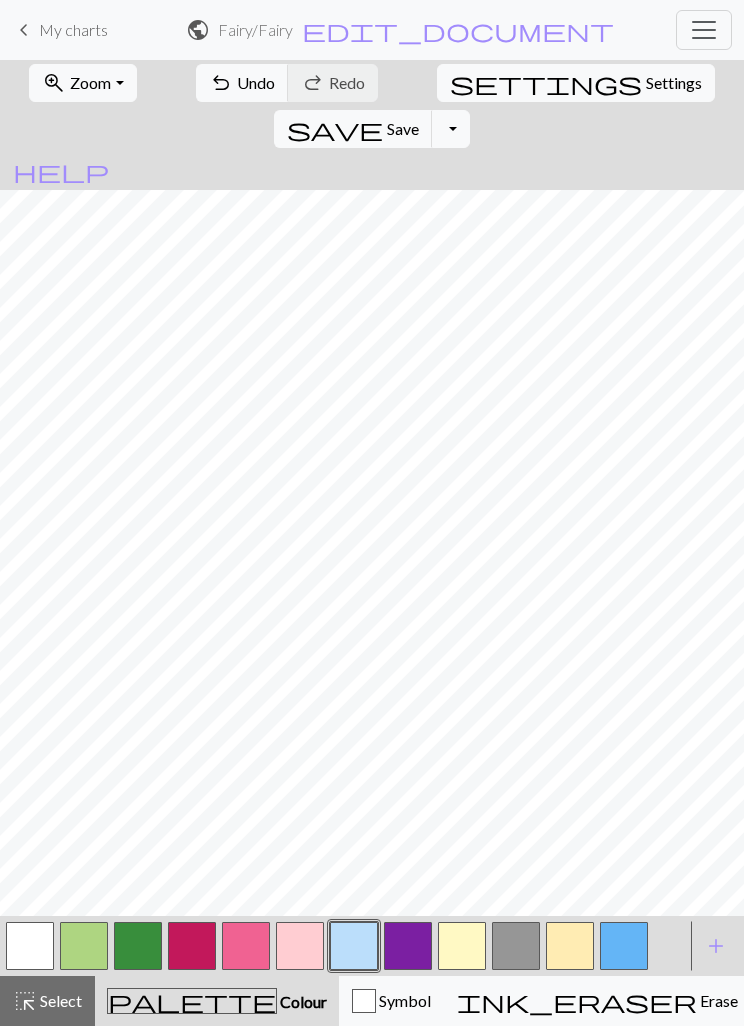 click at bounding box center [138, 946] 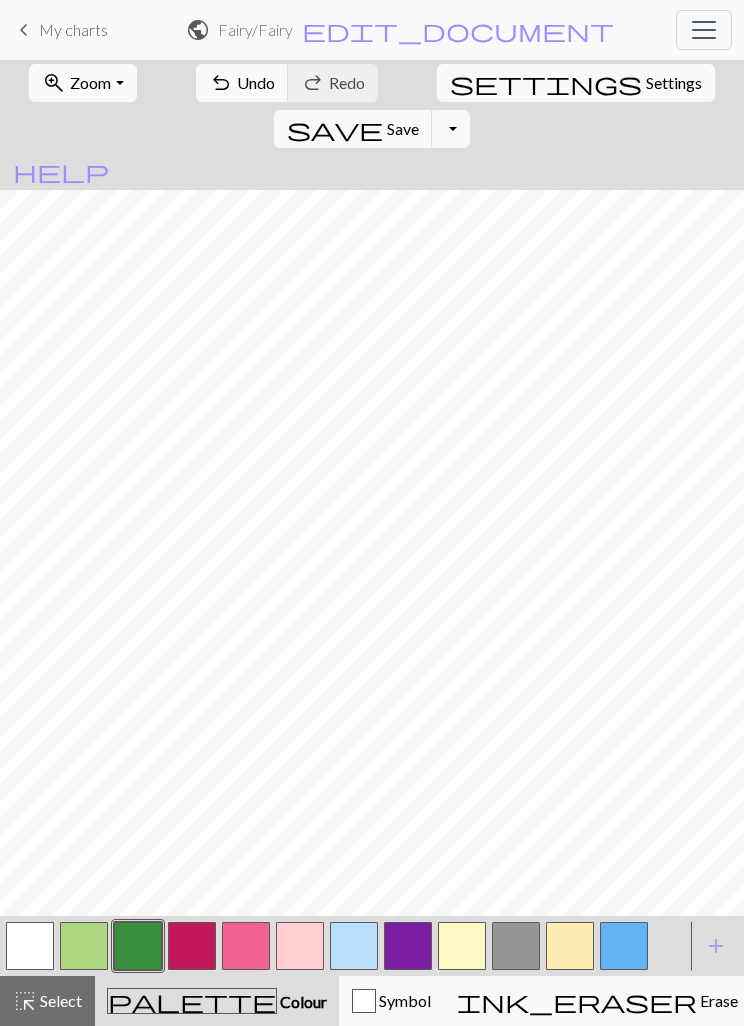 click at bounding box center (516, 946) 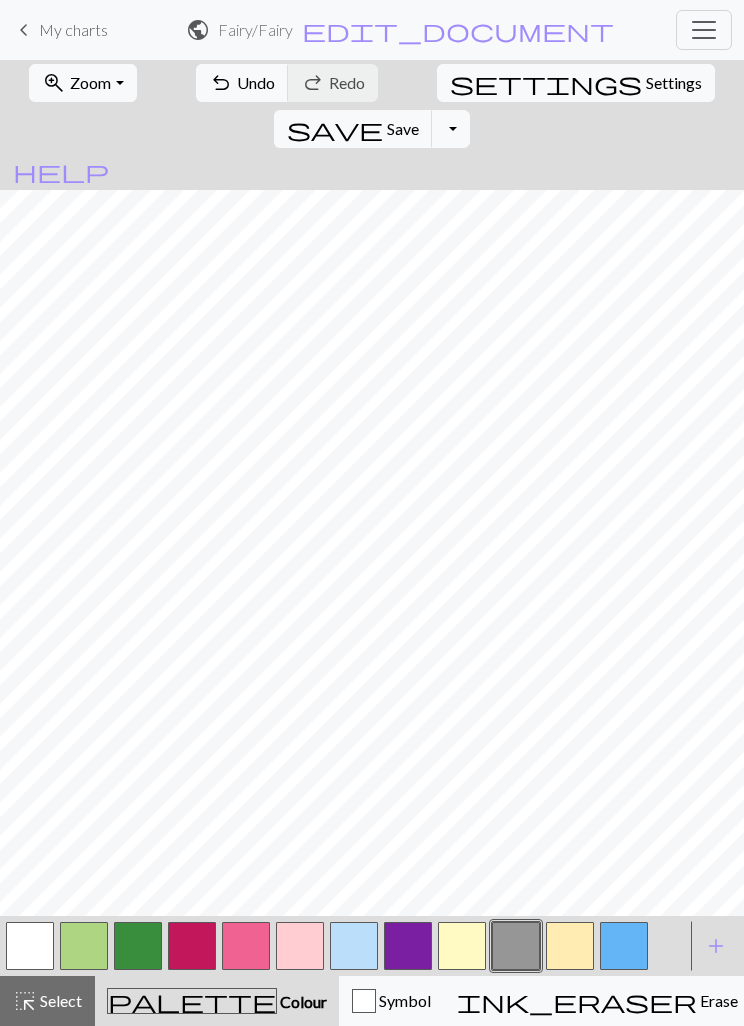 click at bounding box center [624, 946] 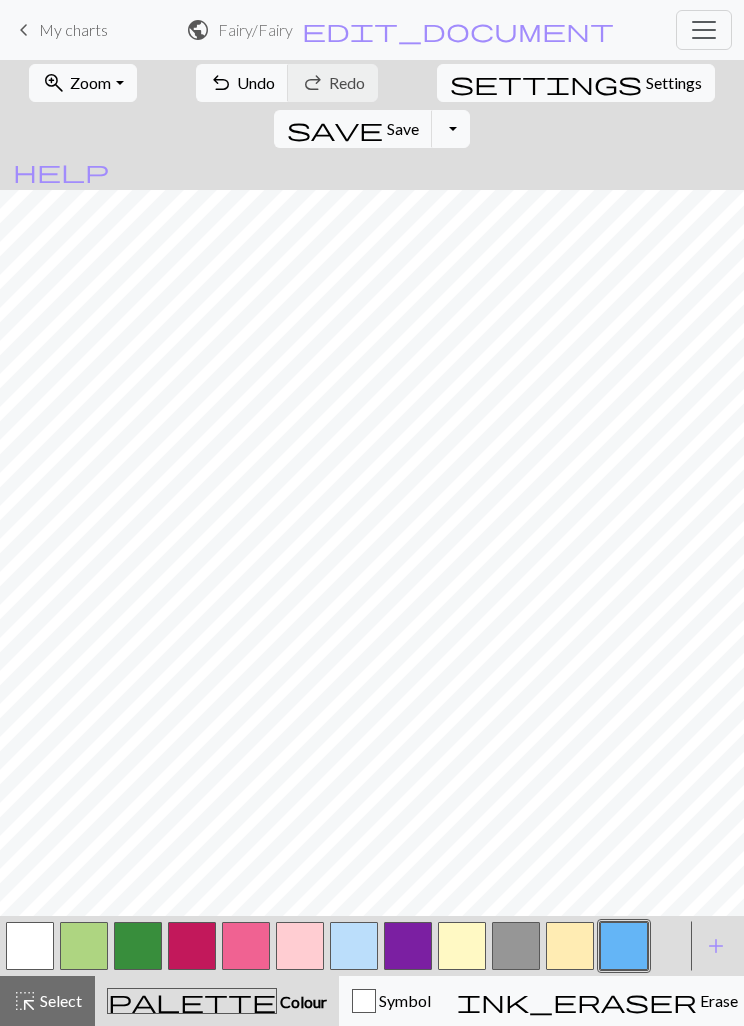 click at bounding box center [570, 946] 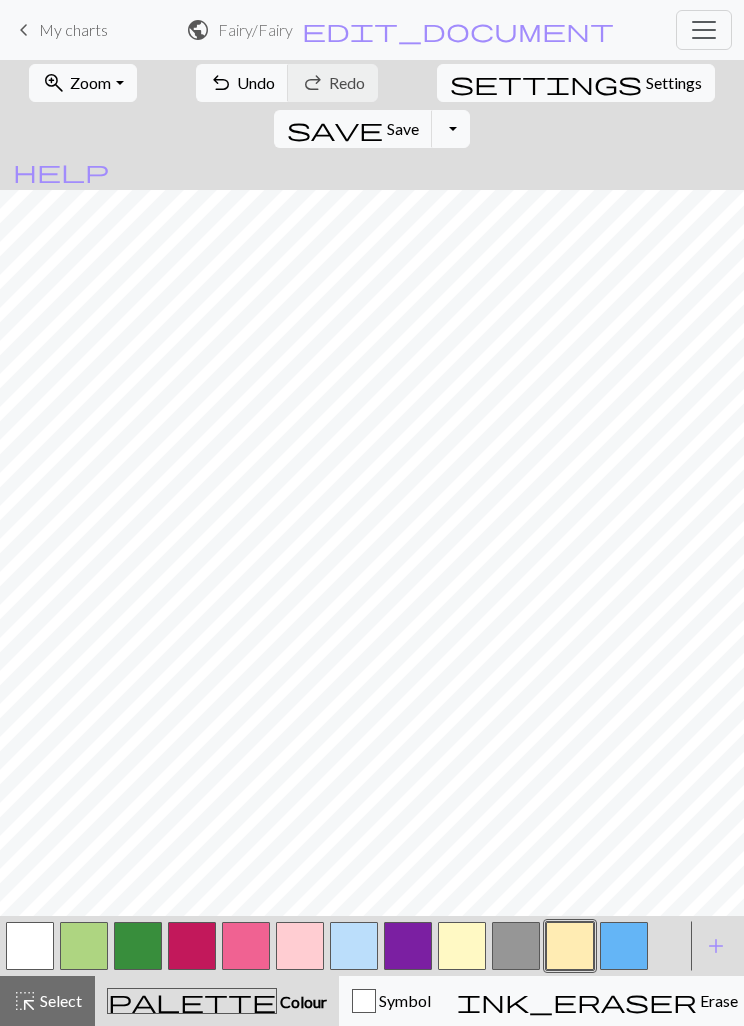 click at bounding box center (516, 946) 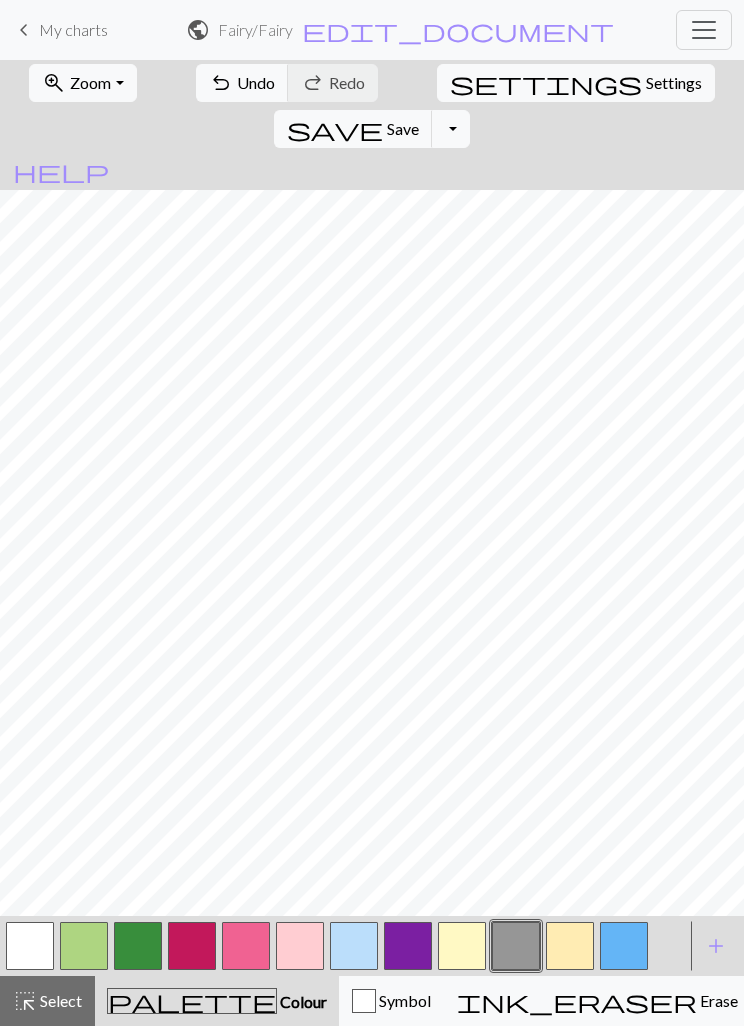 click at bounding box center (570, 946) 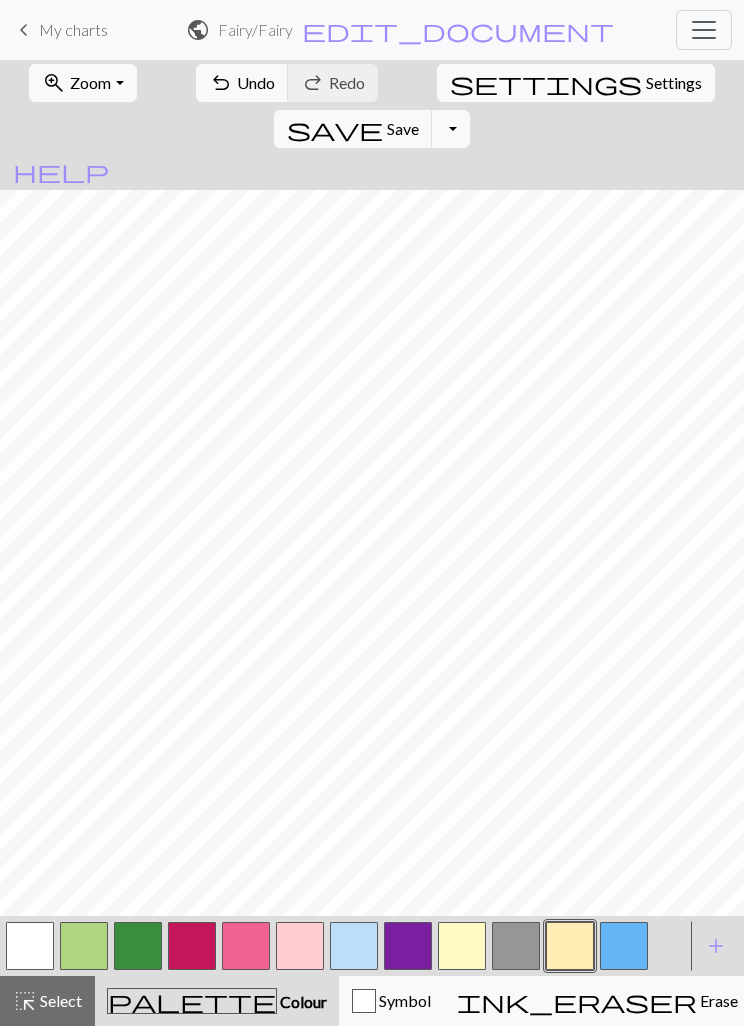 click at bounding box center [624, 946] 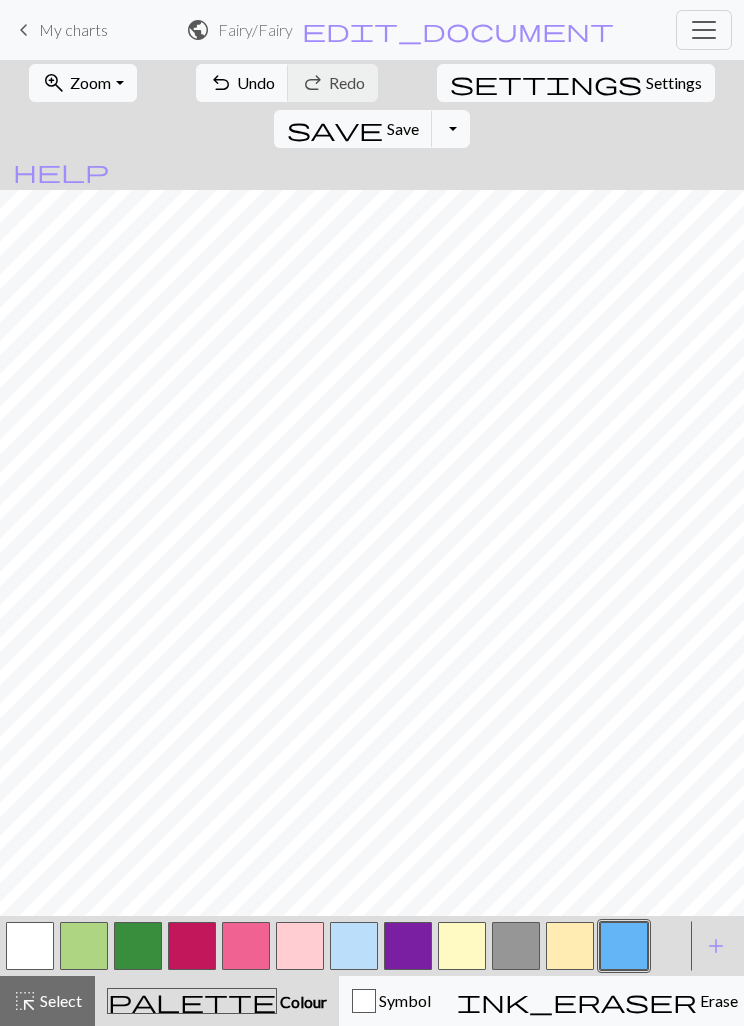 click at bounding box center (516, 946) 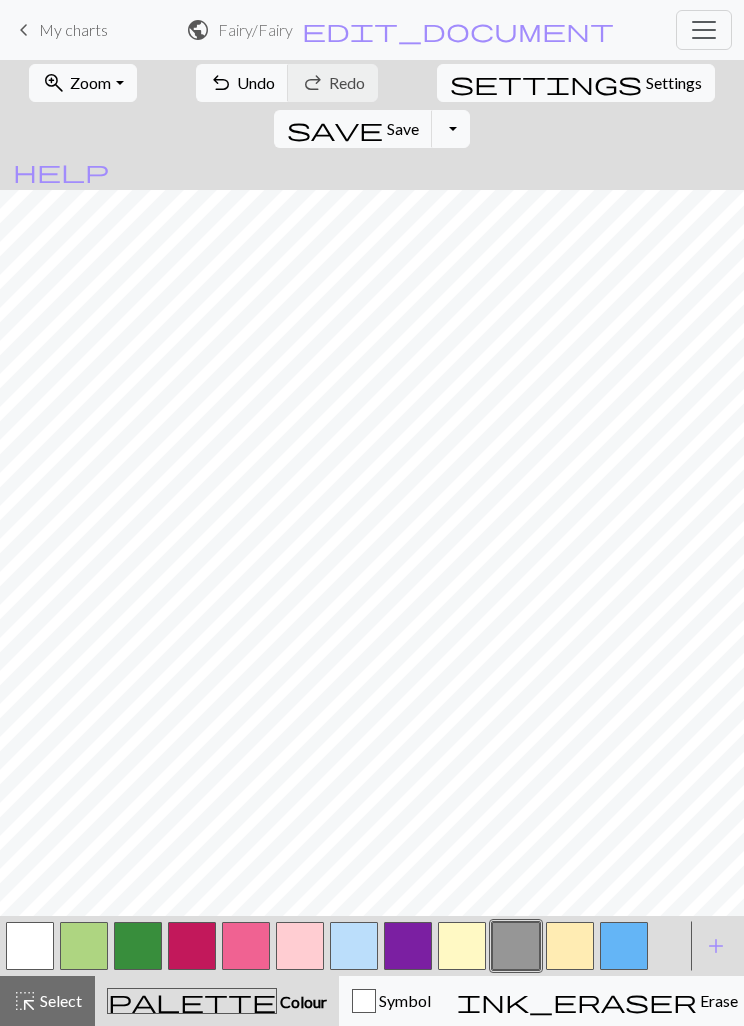 click at bounding box center [84, 946] 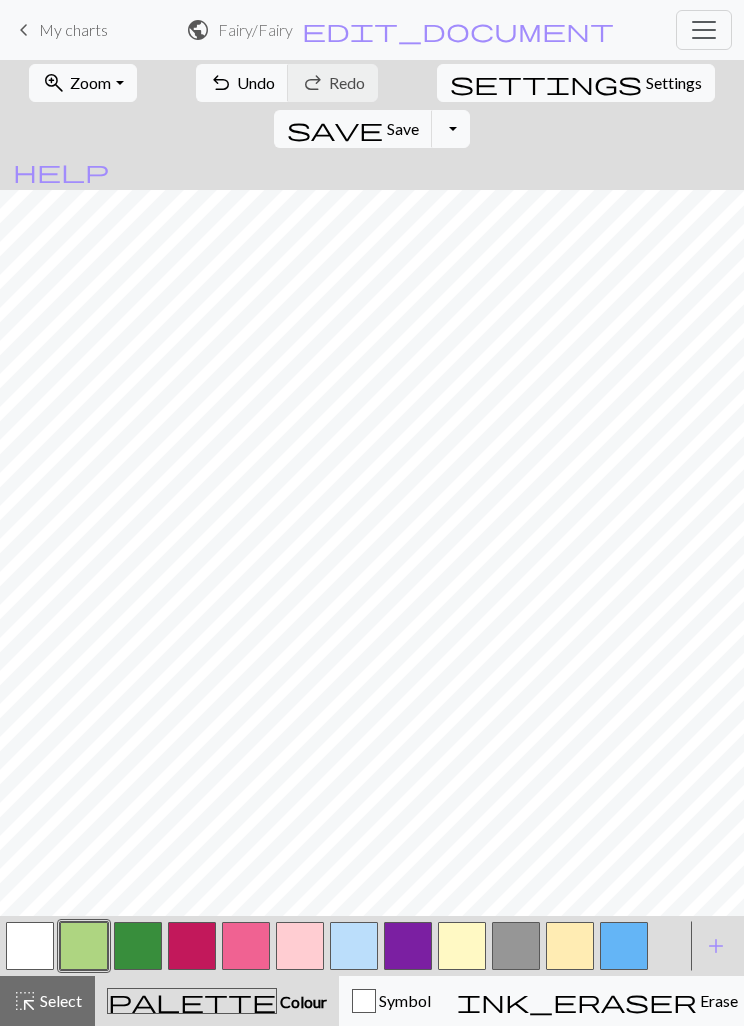 click at bounding box center [30, 946] 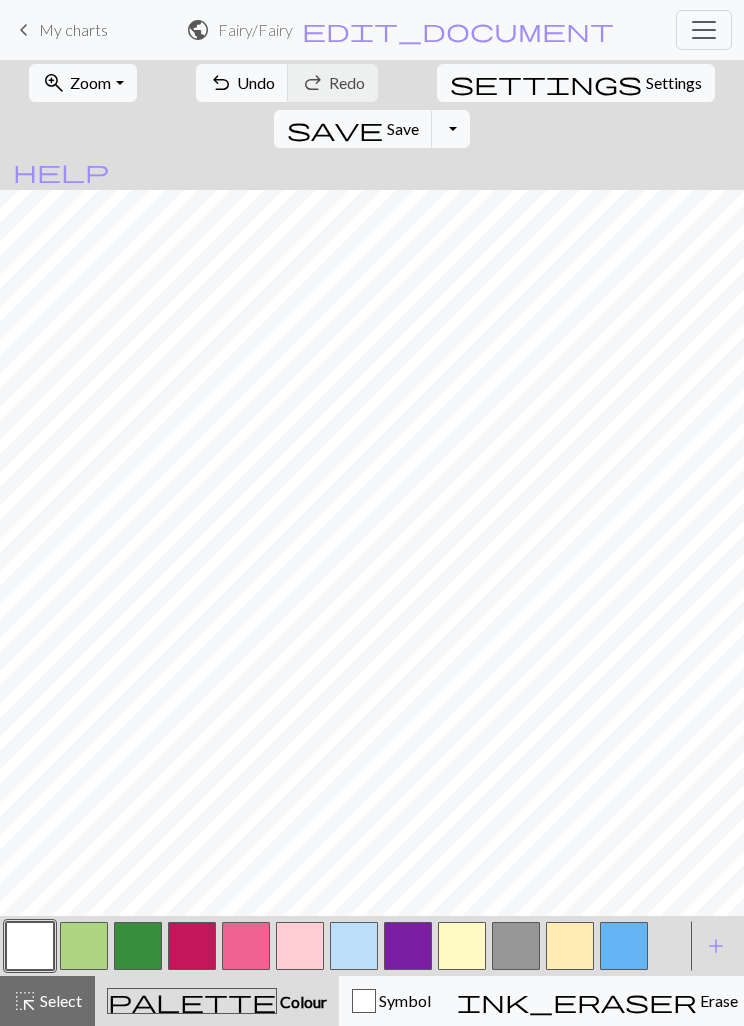 click at bounding box center (192, 946) 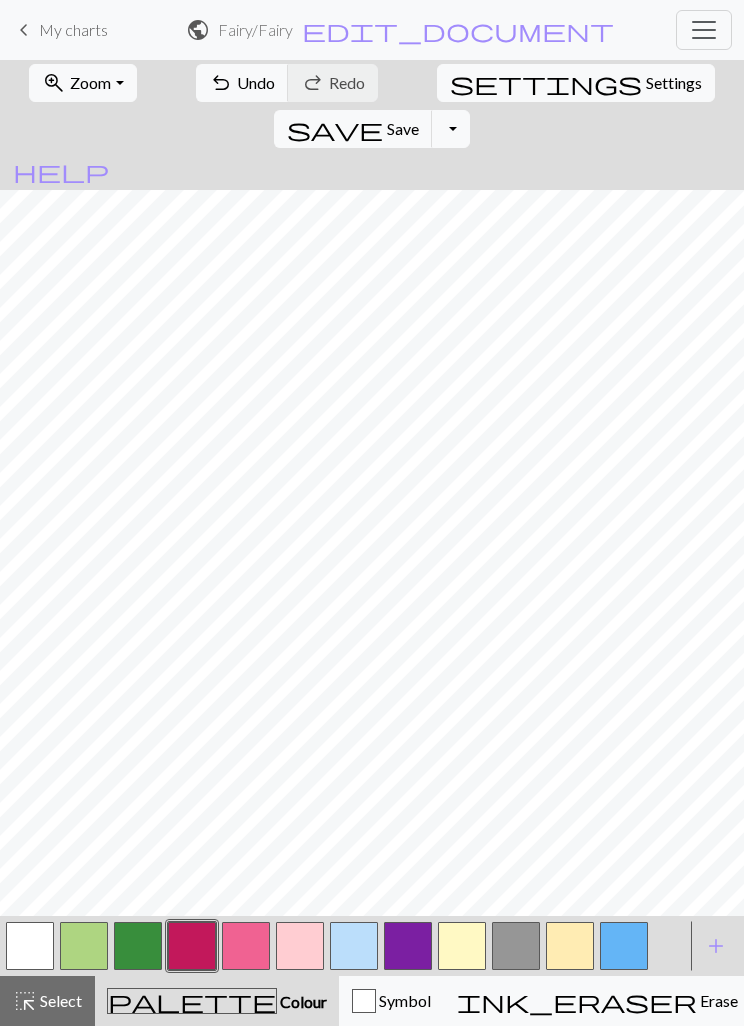 click at bounding box center (246, 946) 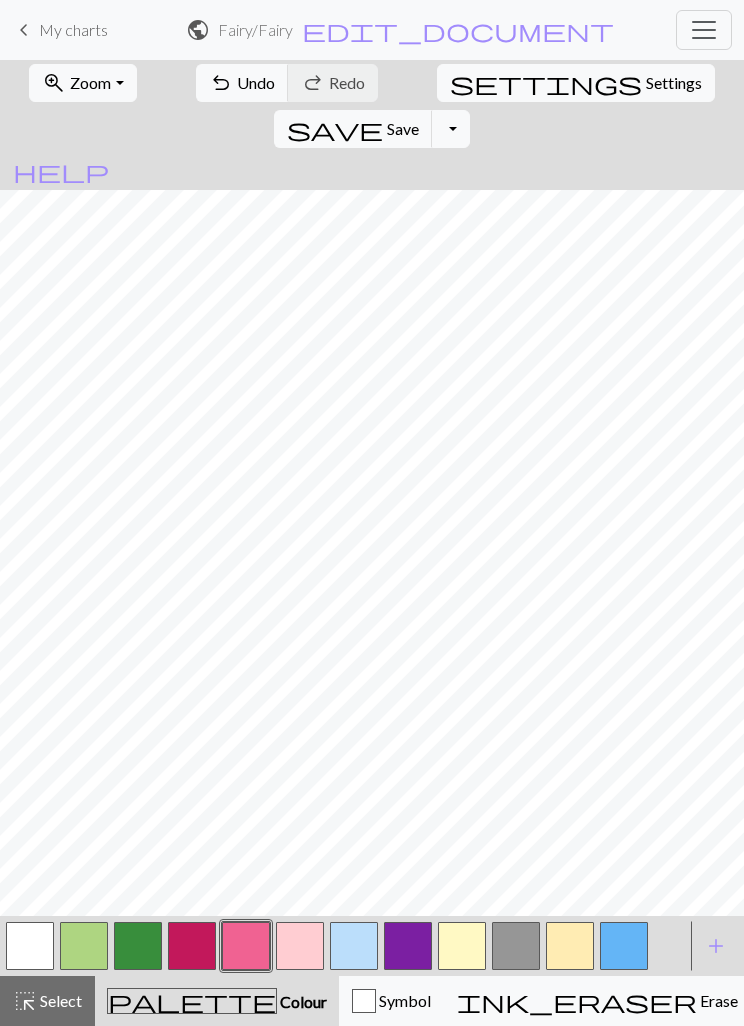 click at bounding box center (30, 946) 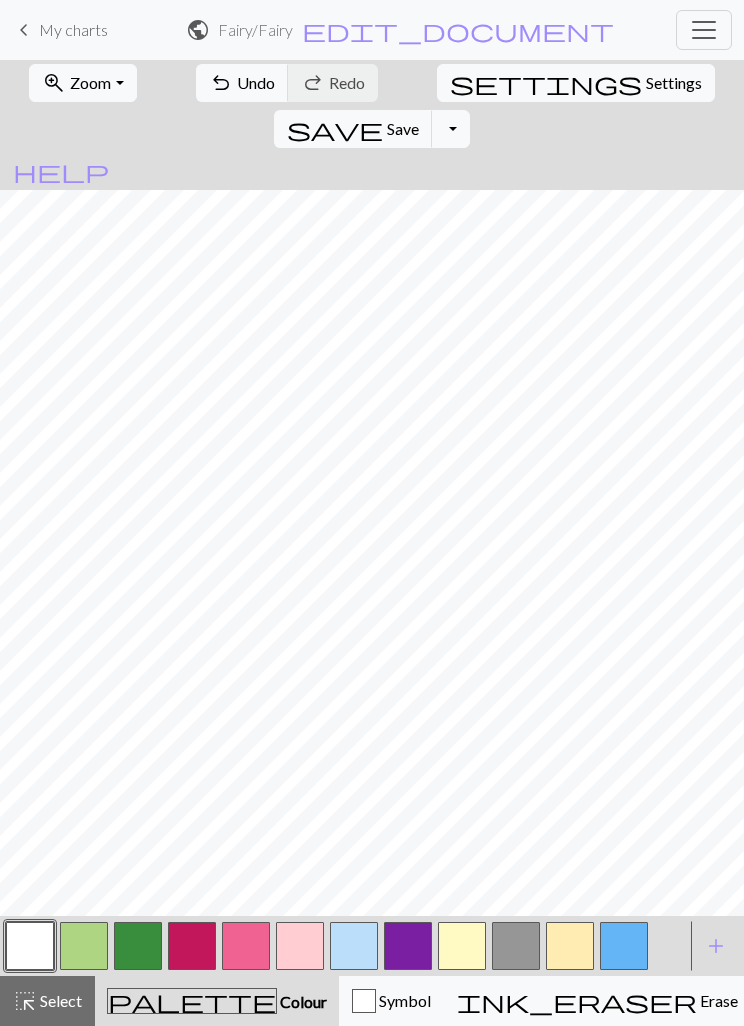 click at bounding box center [300, 946] 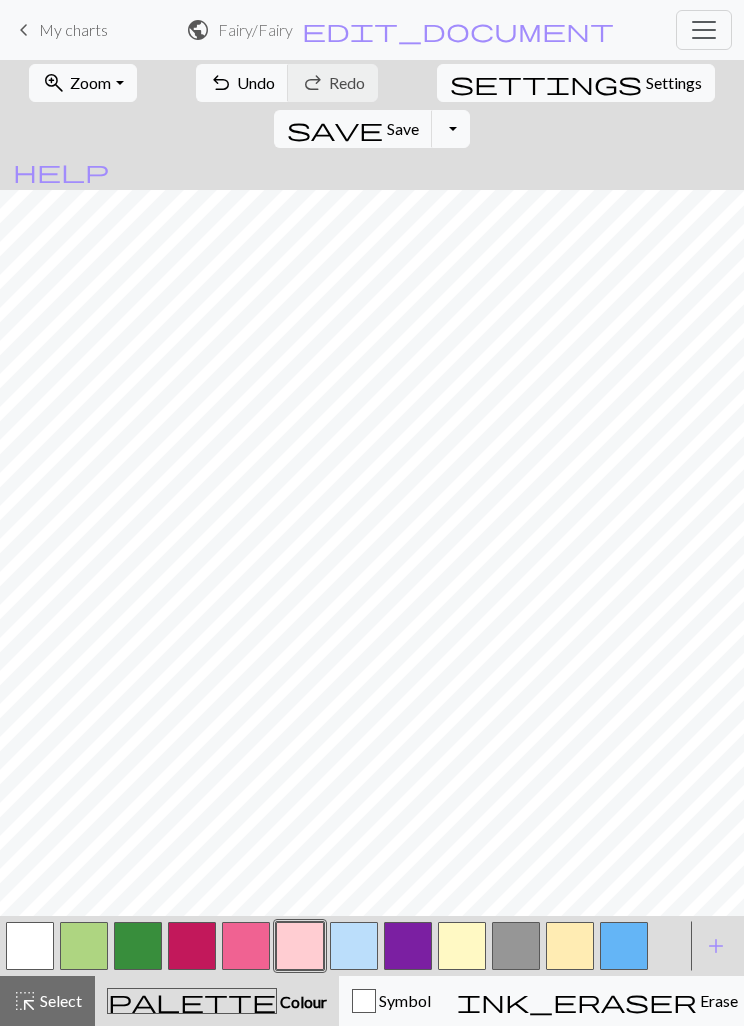 click at bounding box center (192, 946) 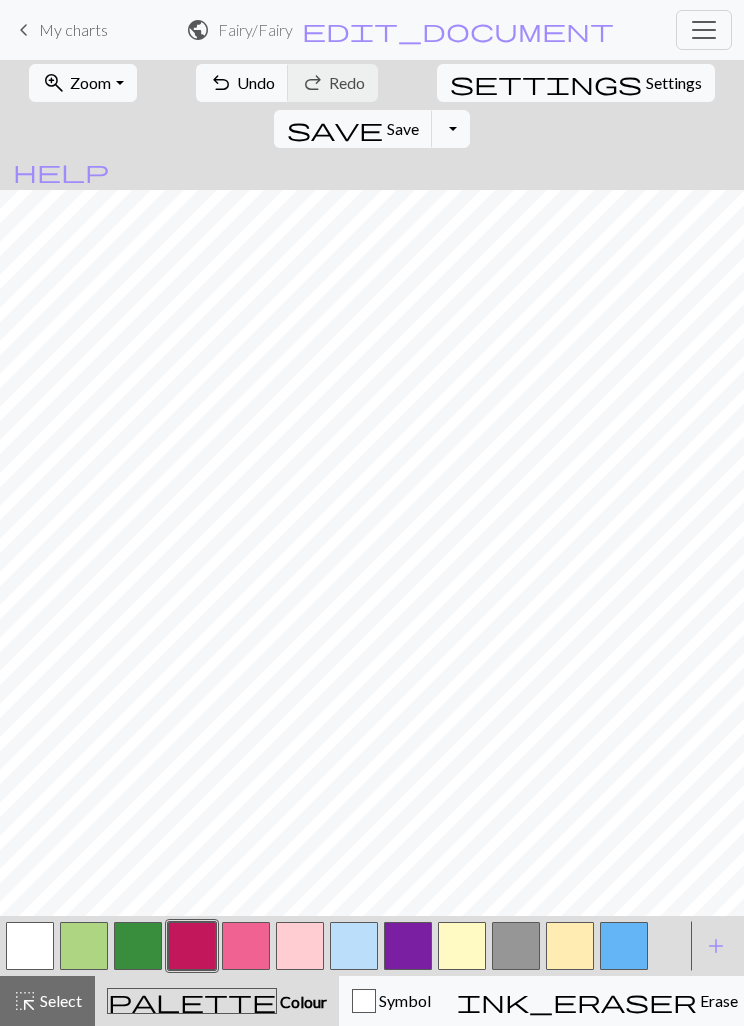 click at bounding box center [246, 946] 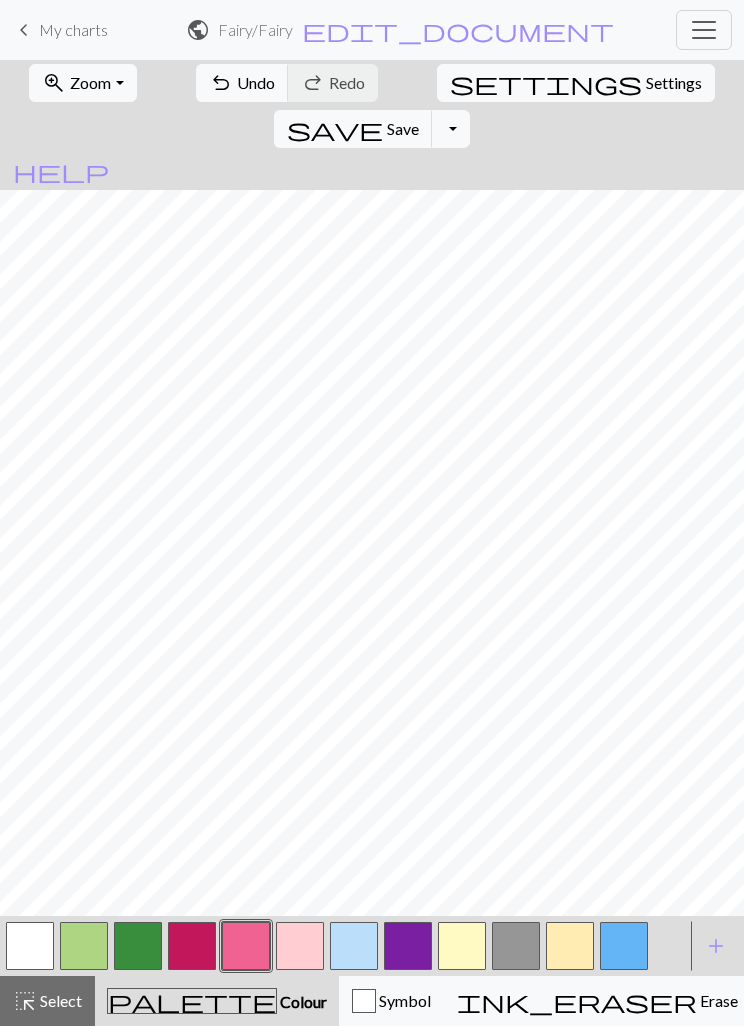 click at bounding box center (300, 946) 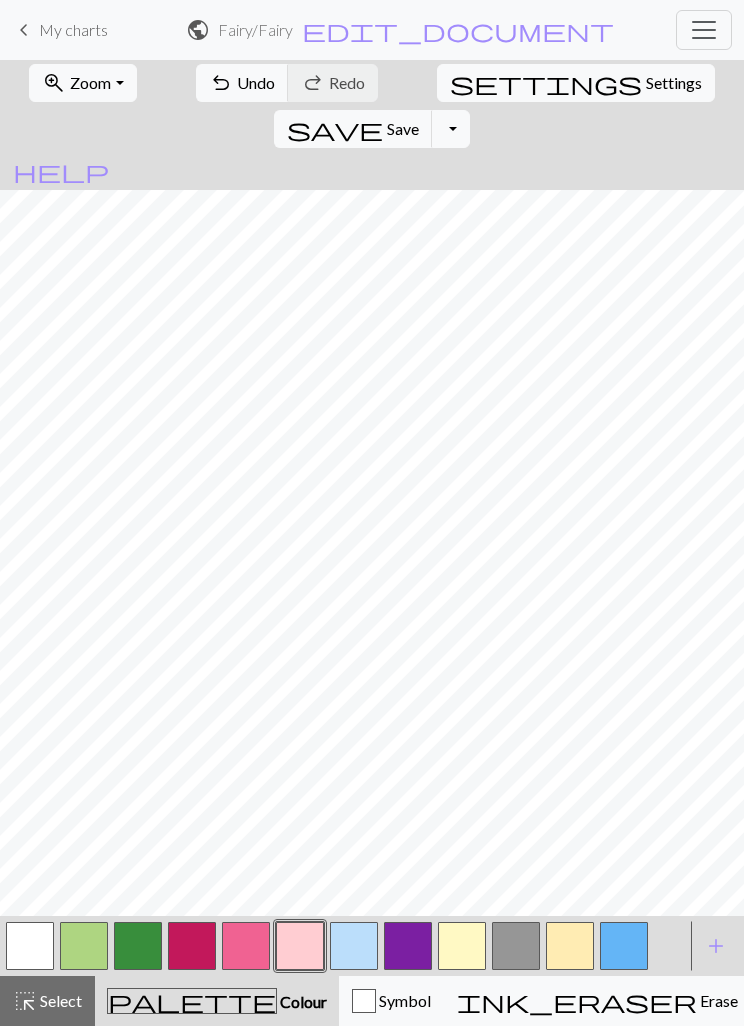 click at bounding box center (30, 946) 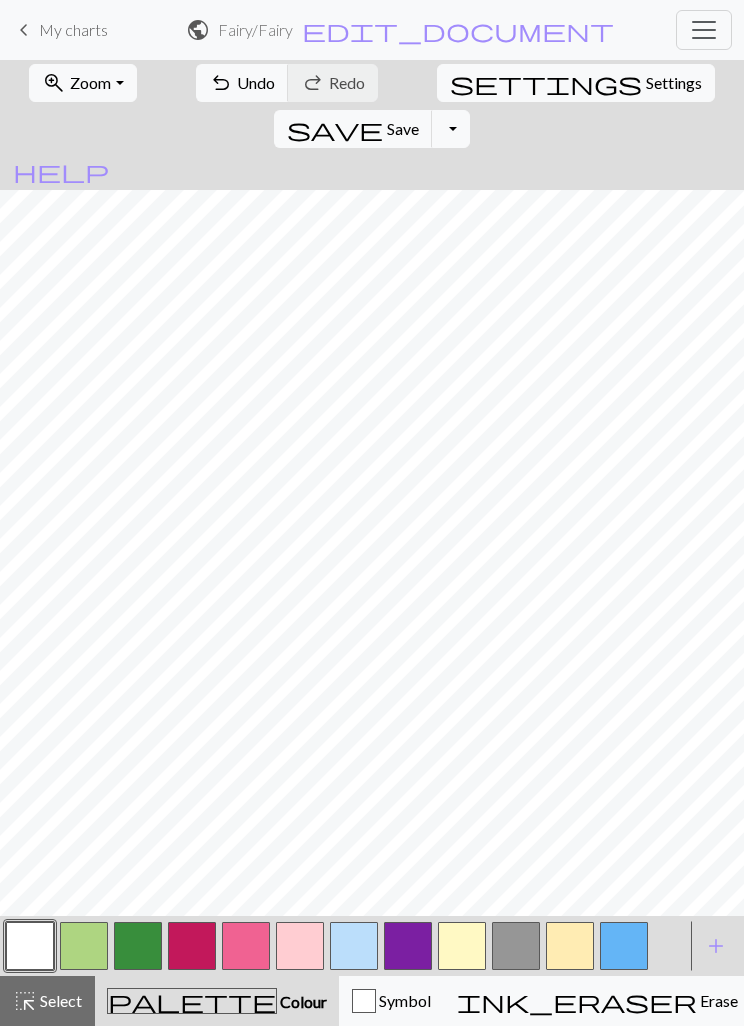 click at bounding box center [354, 946] 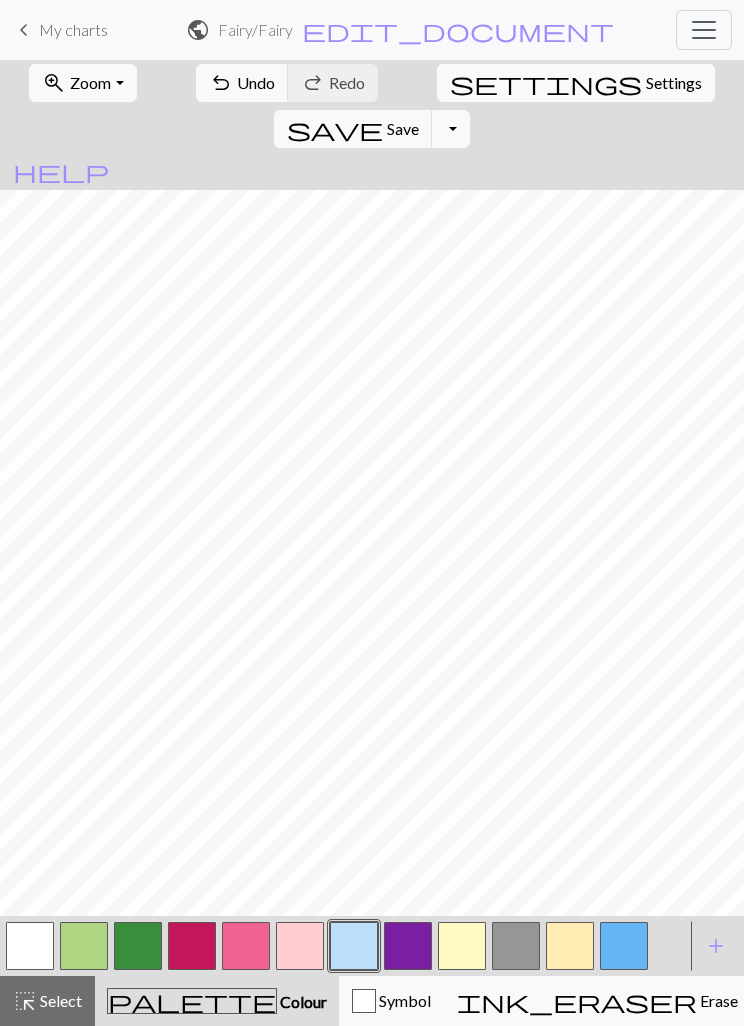click at bounding box center (516, 946) 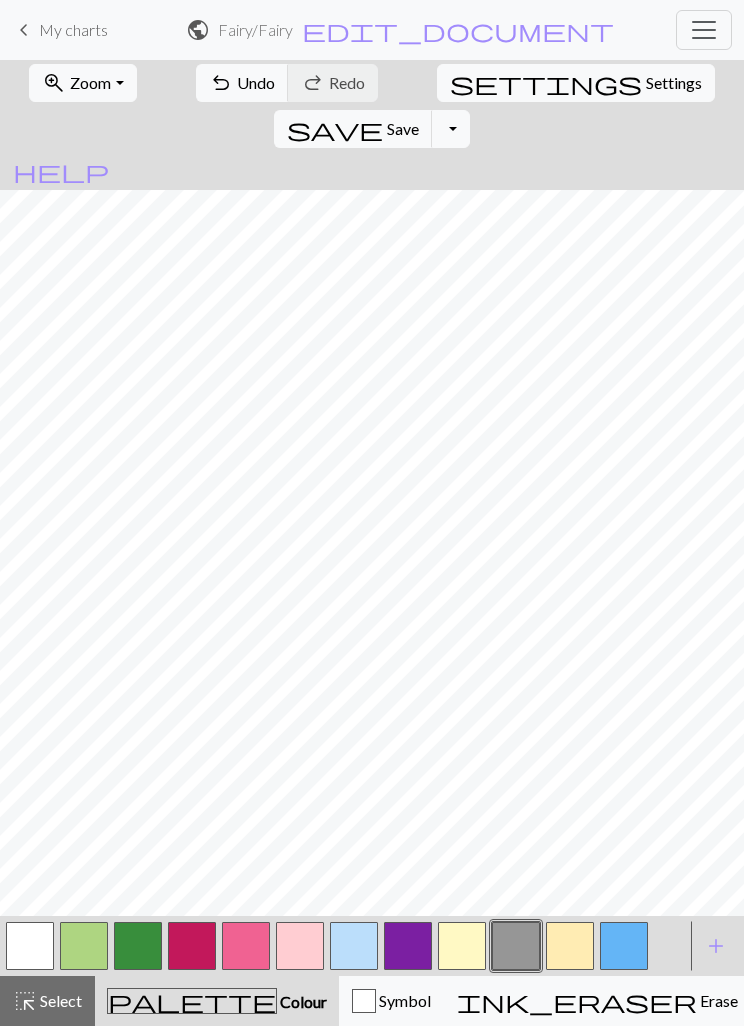 click at bounding box center (84, 946) 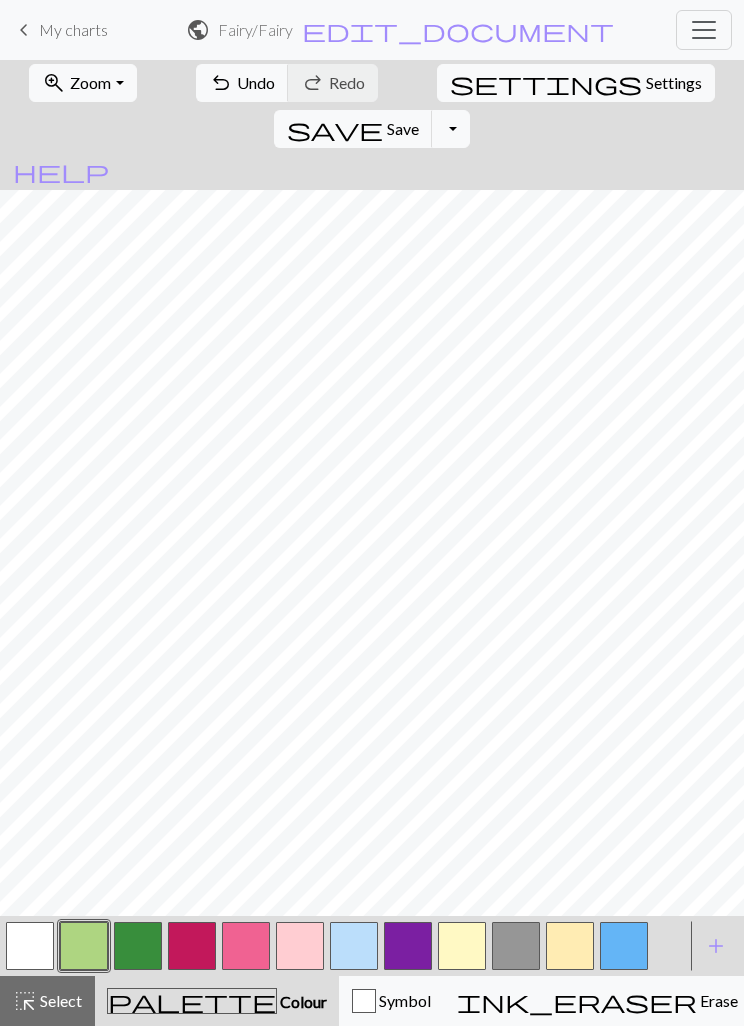 click at bounding box center (516, 946) 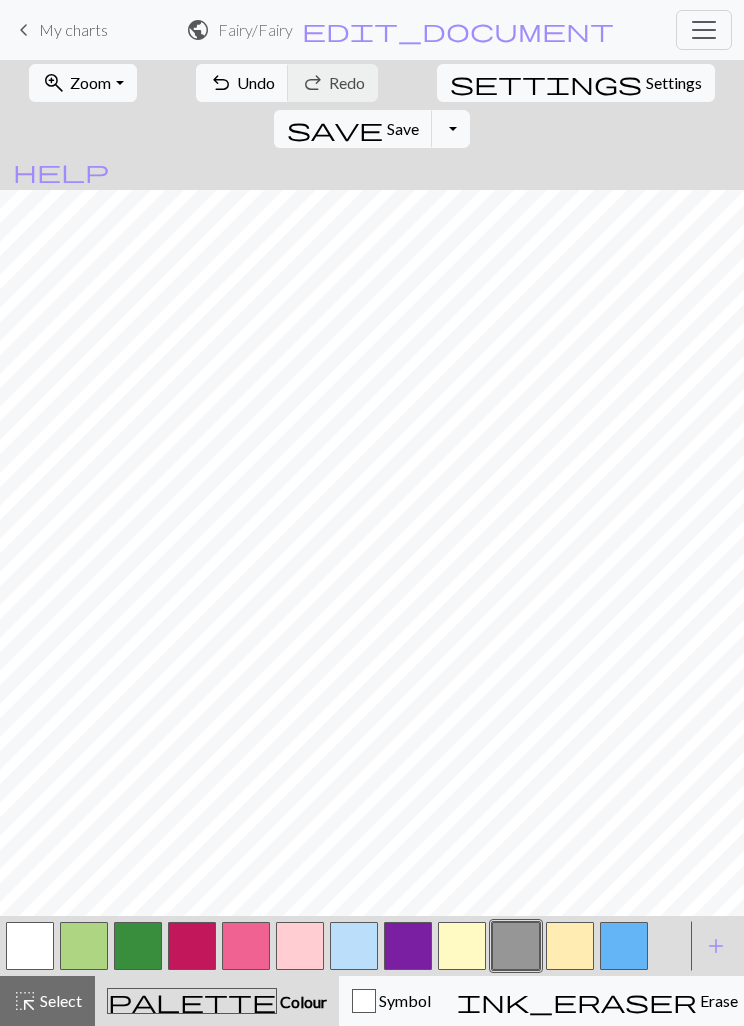 click at bounding box center [192, 946] 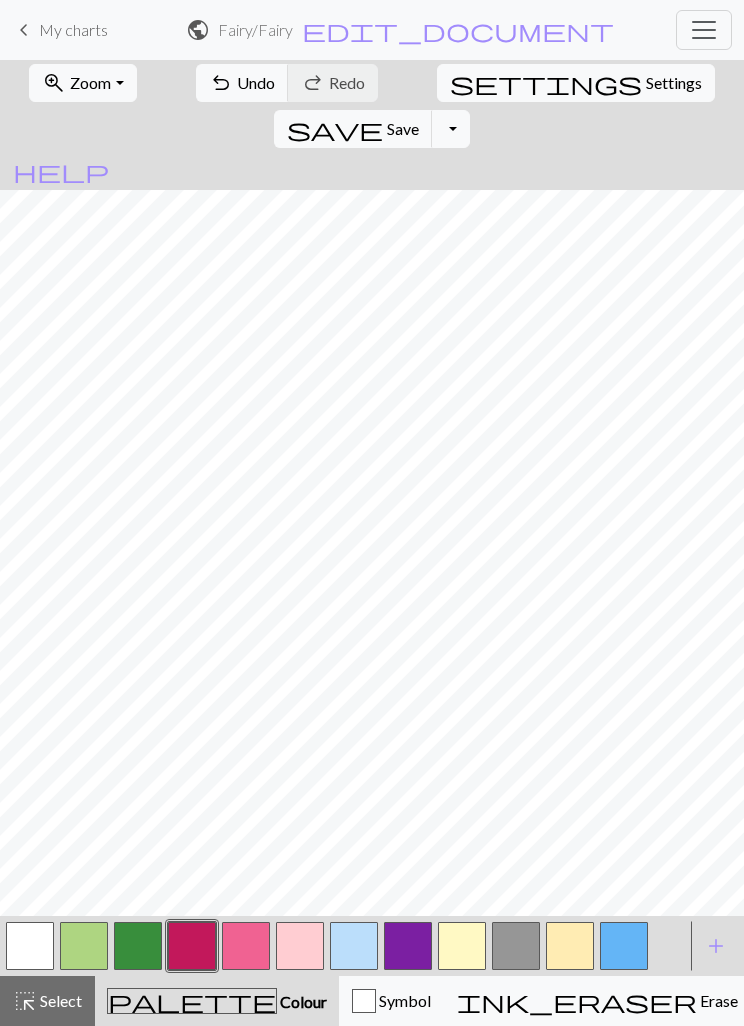click at bounding box center [246, 946] 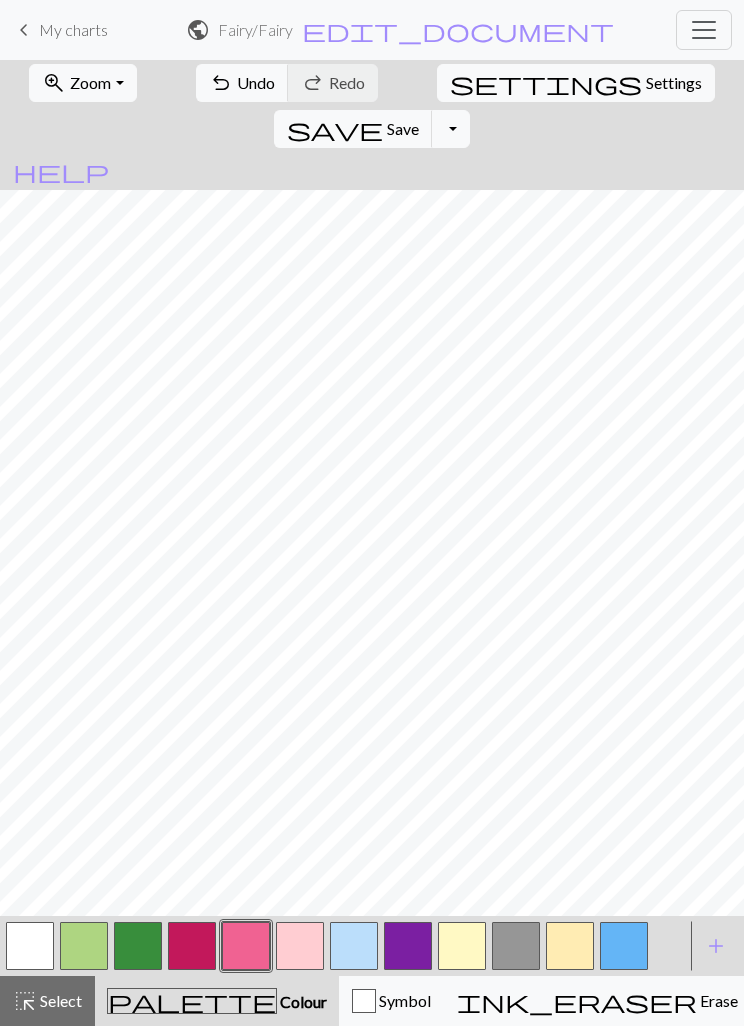 click on "undo Undo Undo" at bounding box center [242, 83] 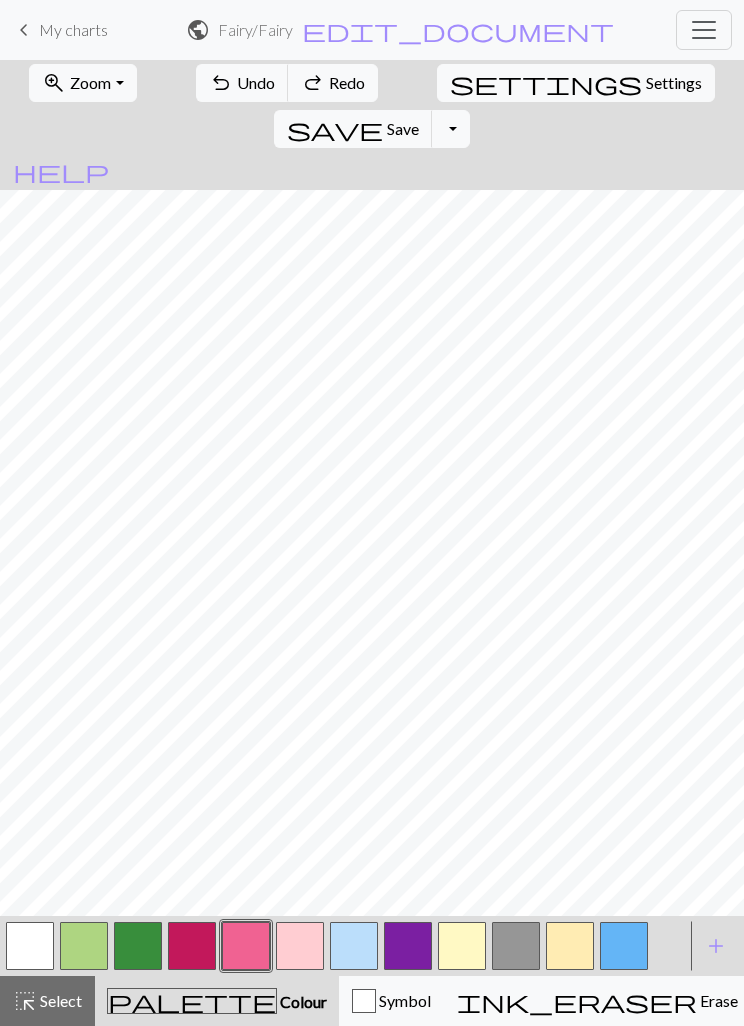click on "Undo" at bounding box center [256, 82] 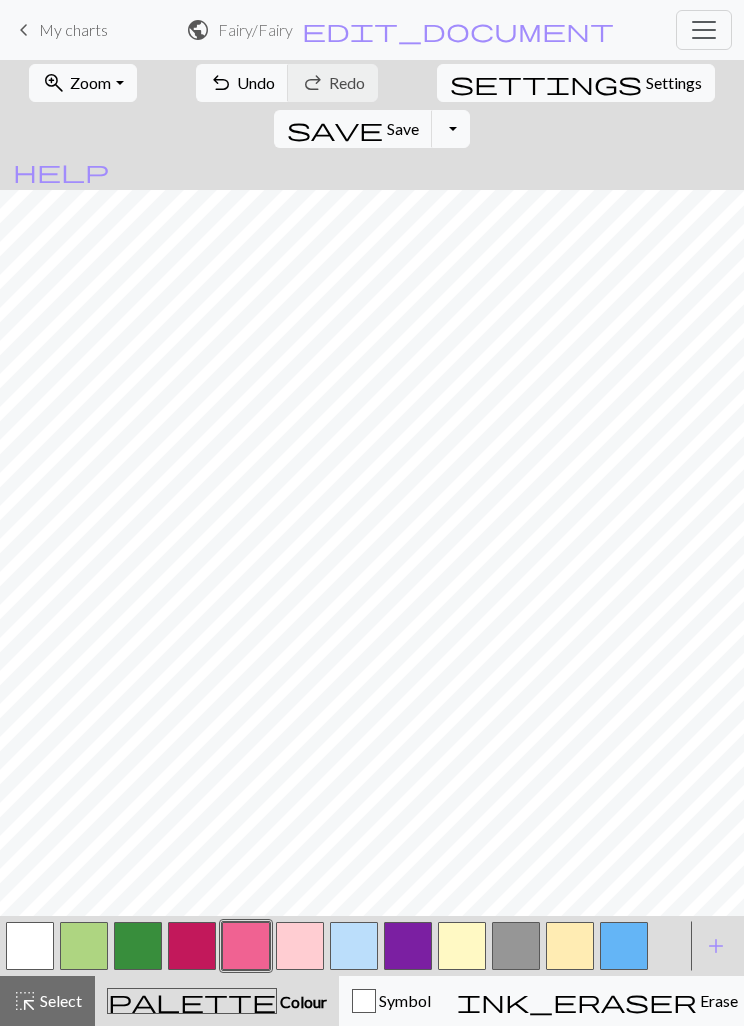 click at bounding box center (462, 946) 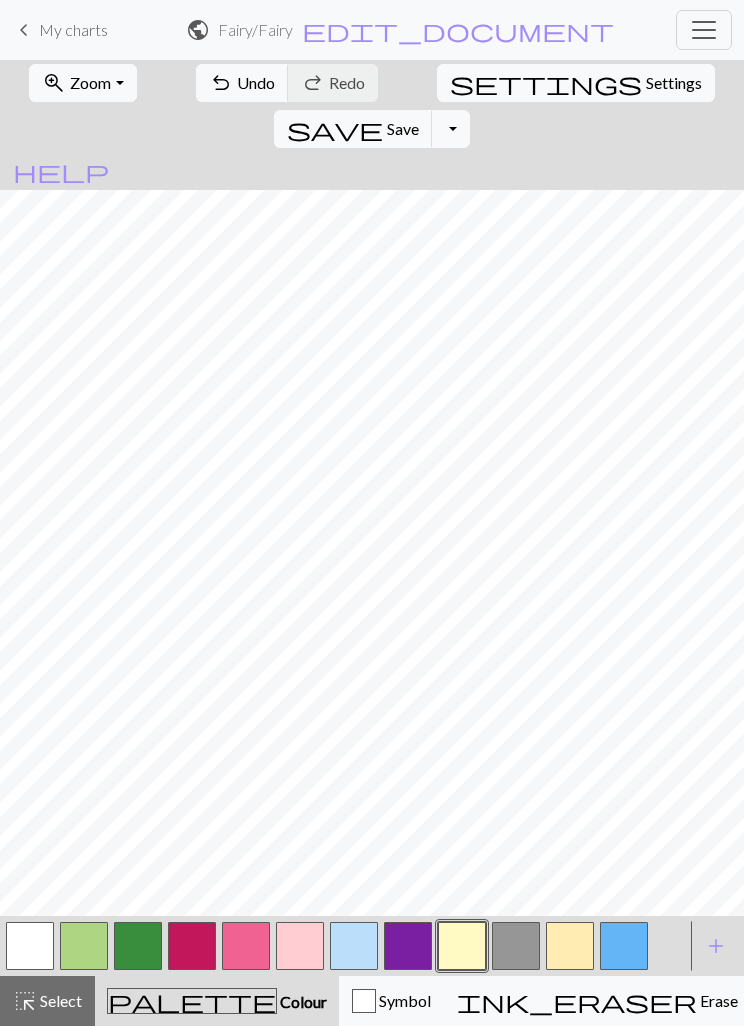 click at bounding box center (570, 946) 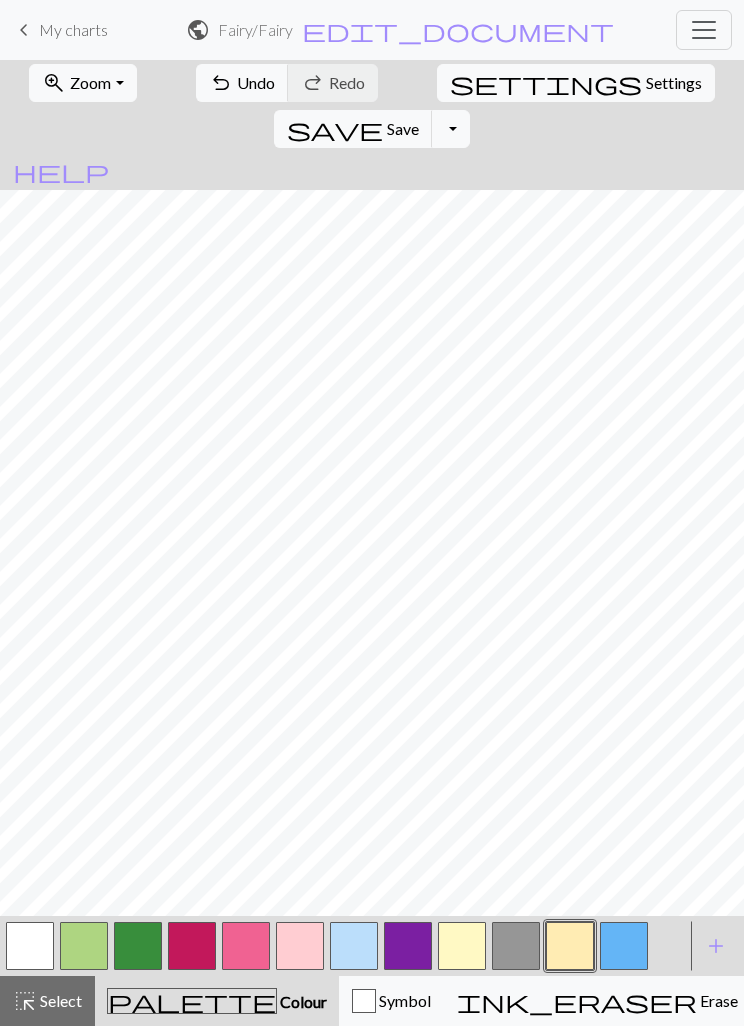 click at bounding box center (246, 946) 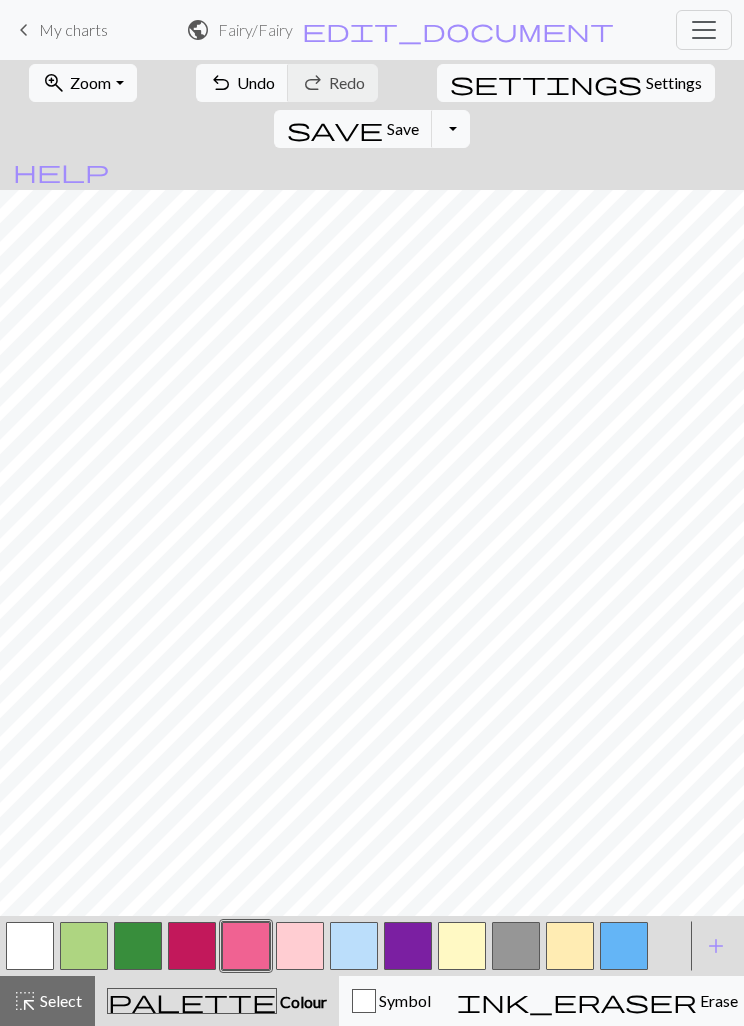 click at bounding box center (300, 946) 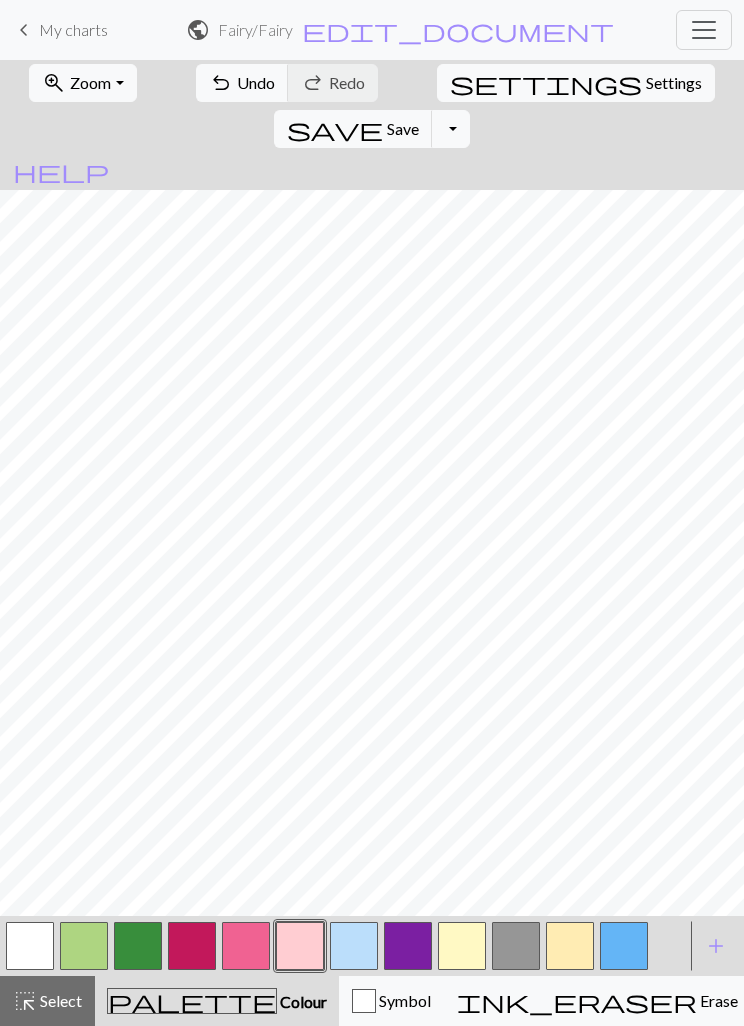 click at bounding box center [570, 946] 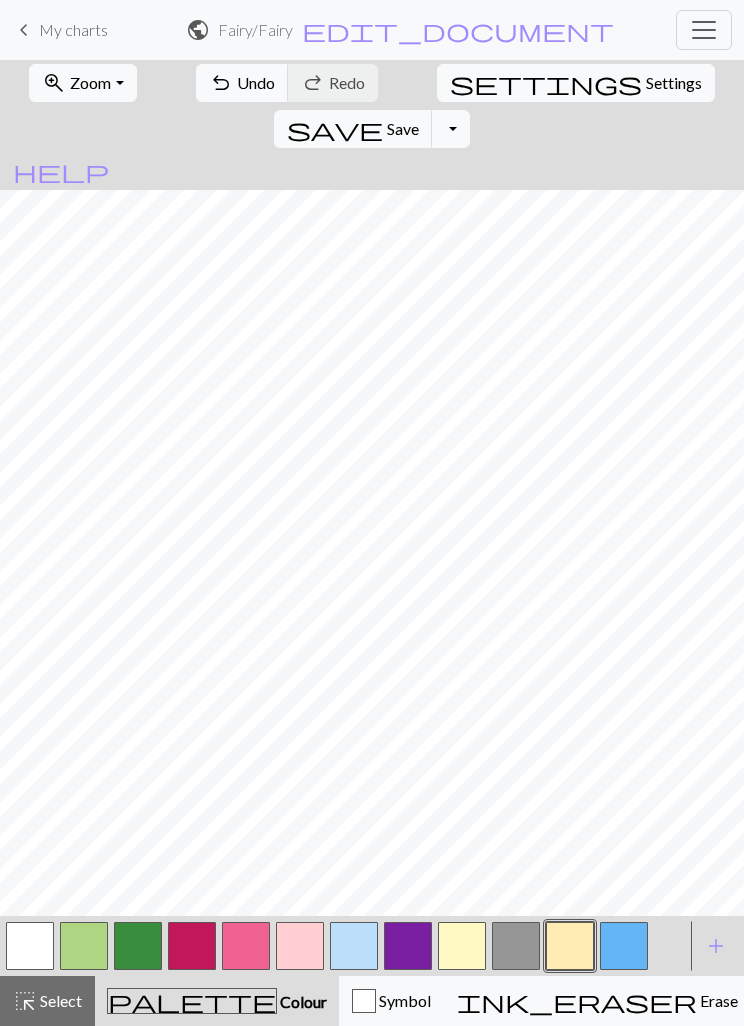 click at bounding box center (192, 946) 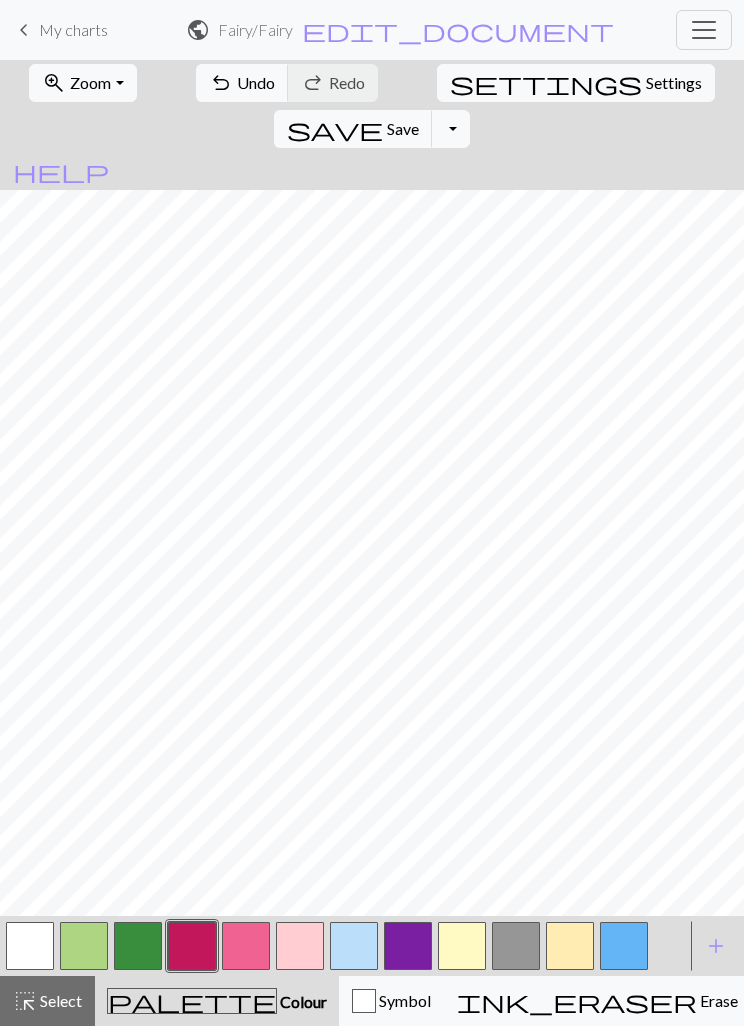 click at bounding box center (246, 946) 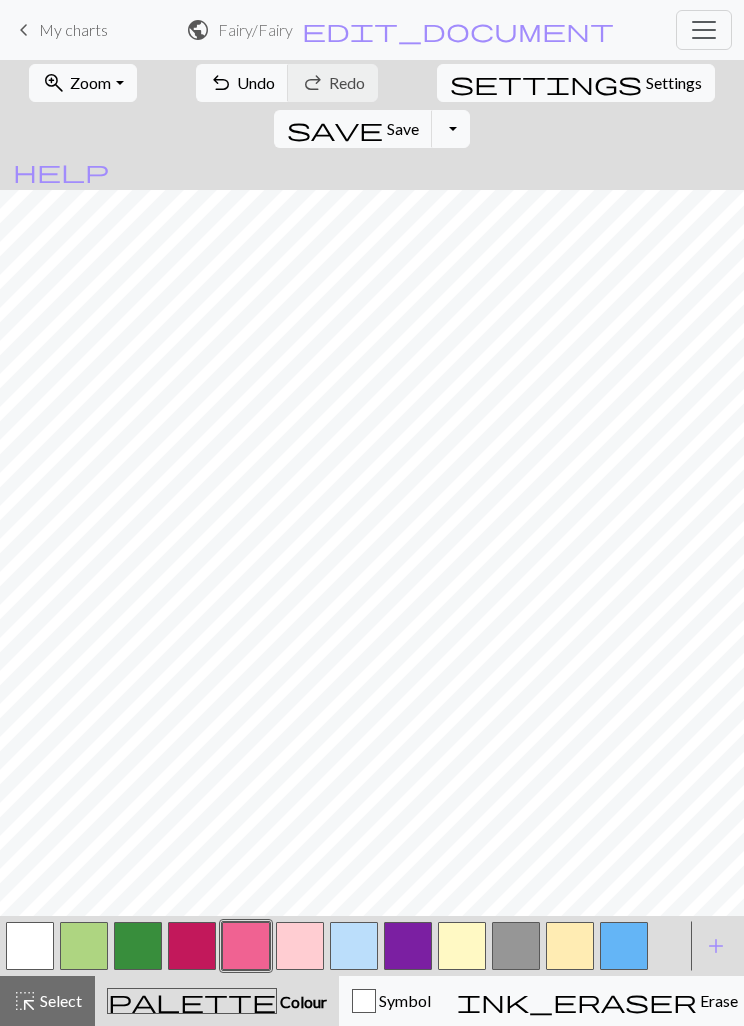 click at bounding box center (300, 946) 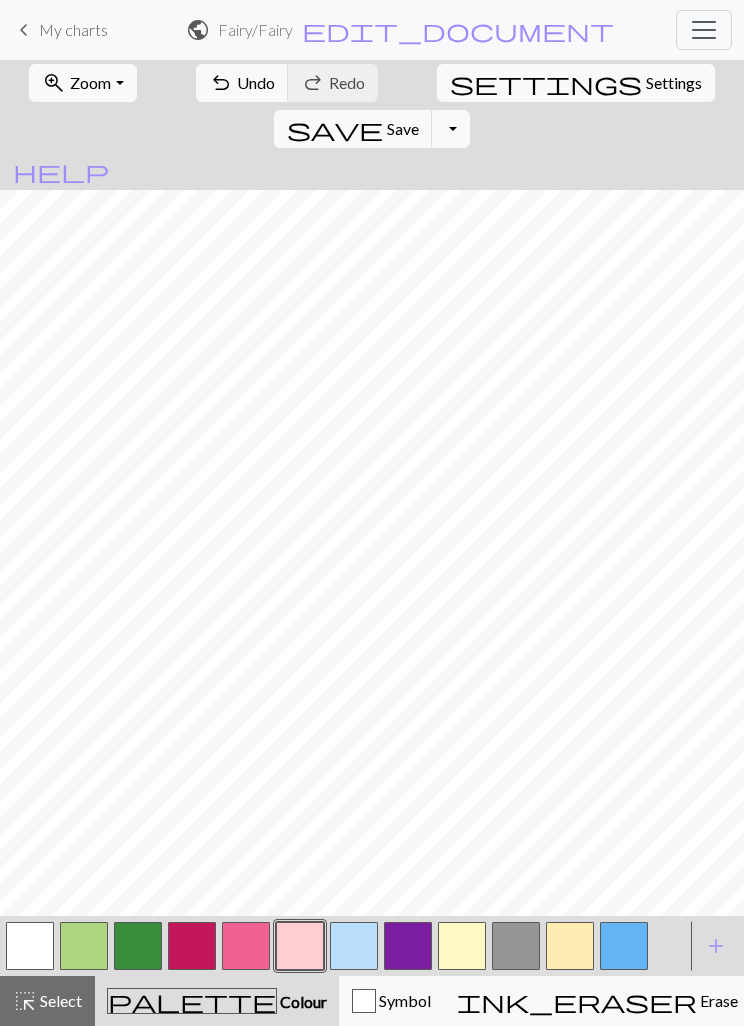 click at bounding box center [624, 946] 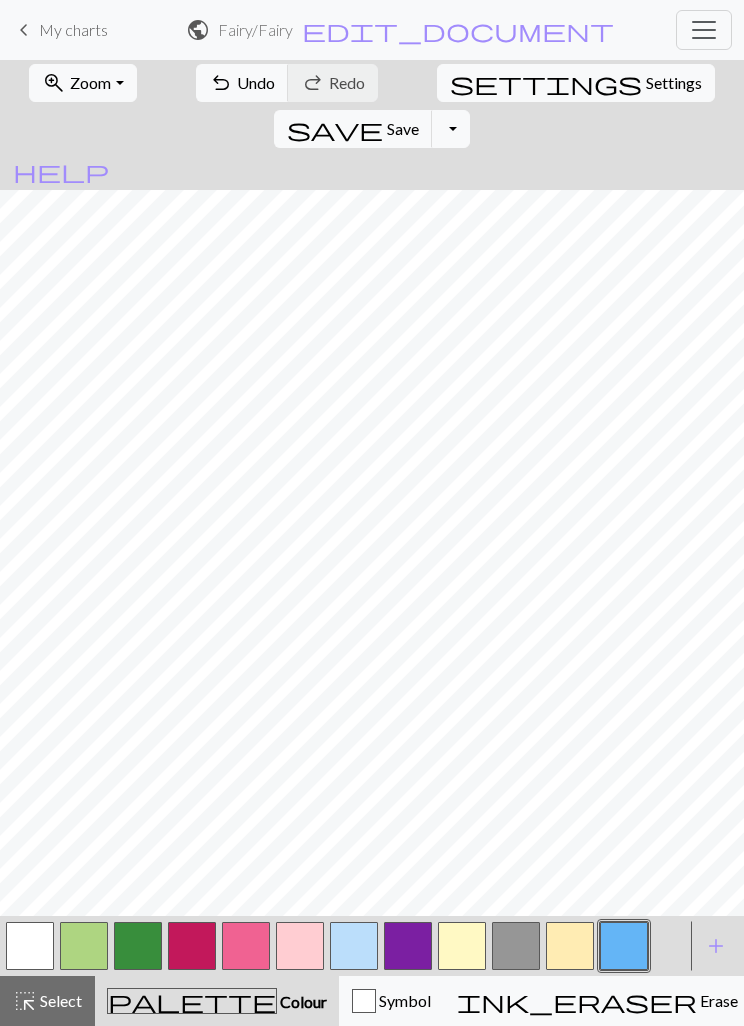 click at bounding box center [192, 946] 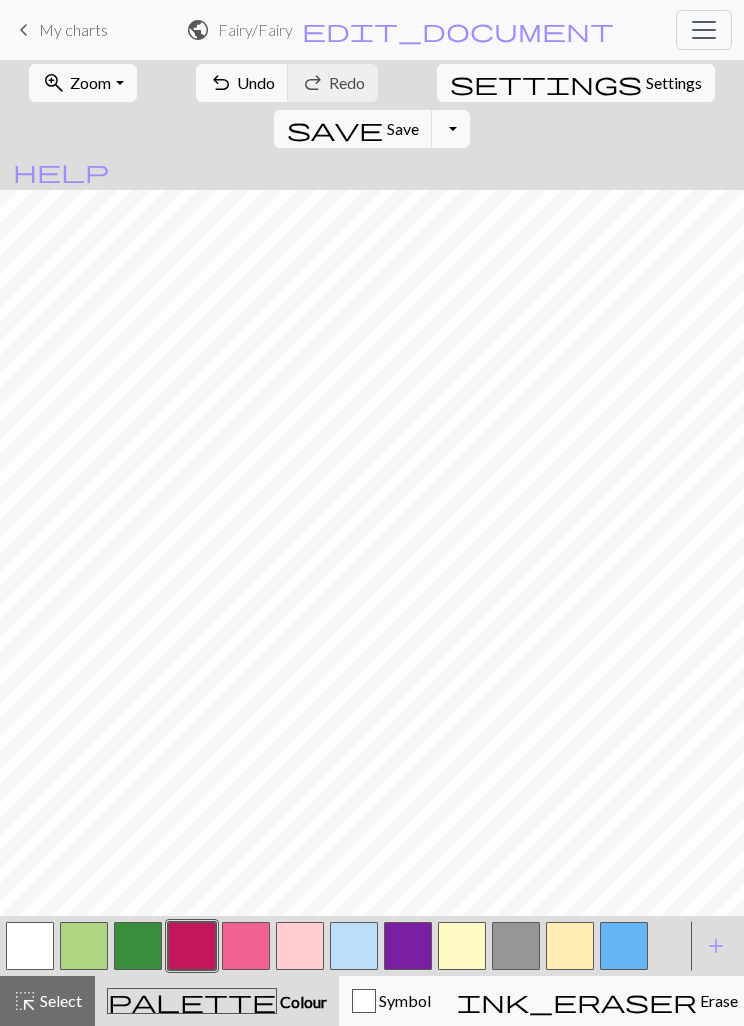 click at bounding box center [246, 946] 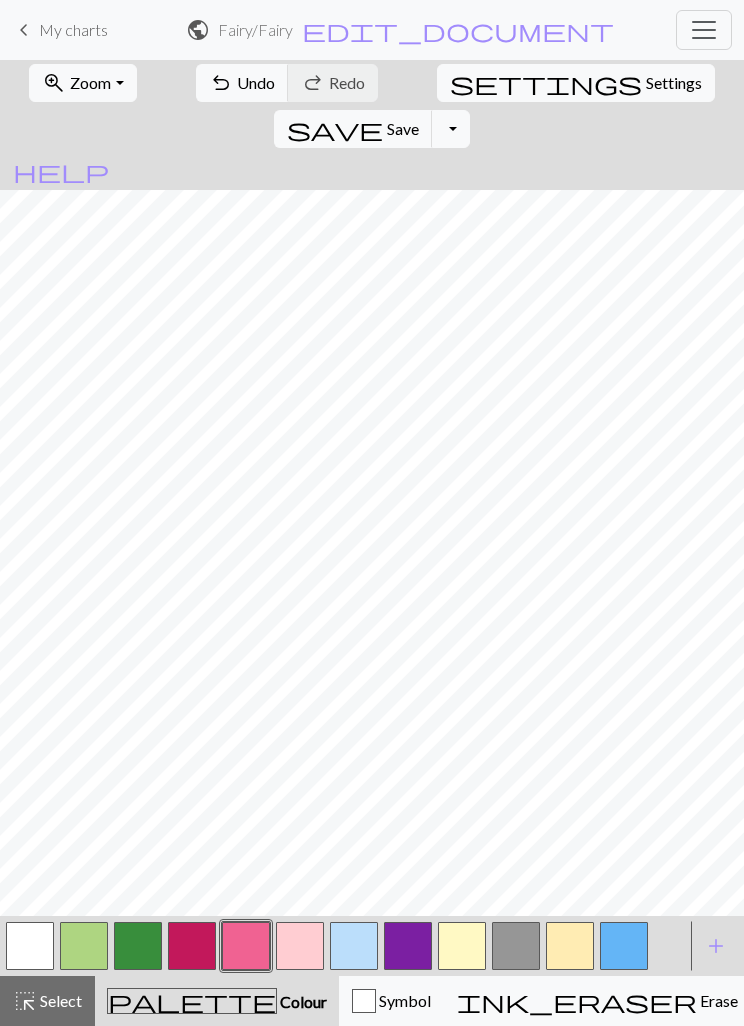click at bounding box center (192, 946) 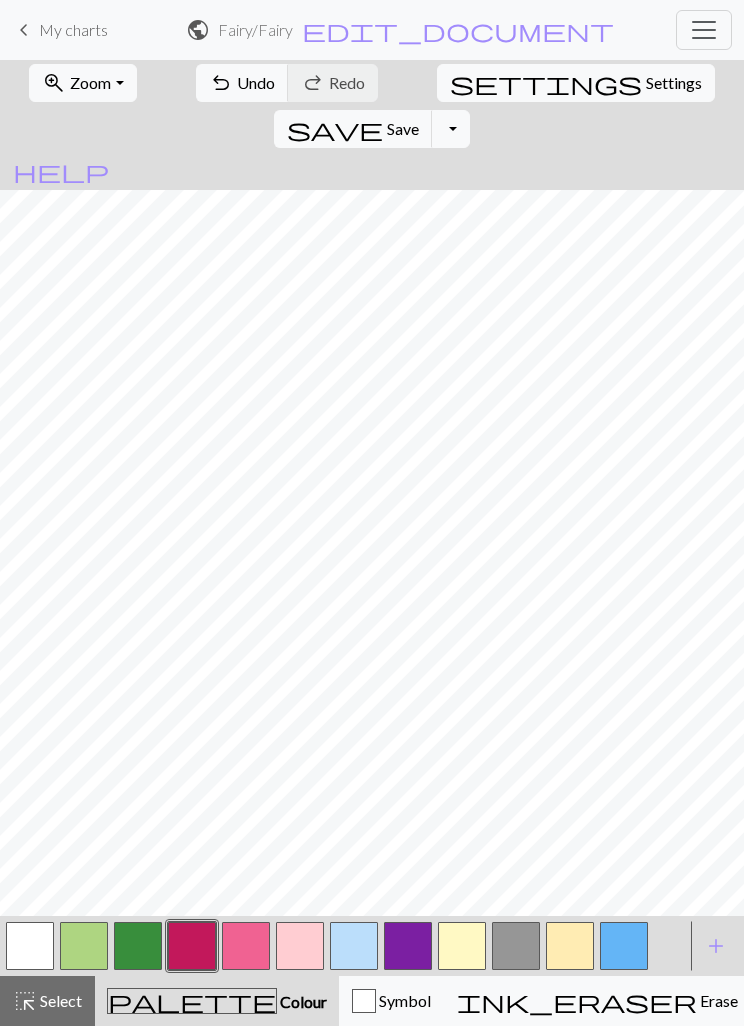 click at bounding box center (246, 946) 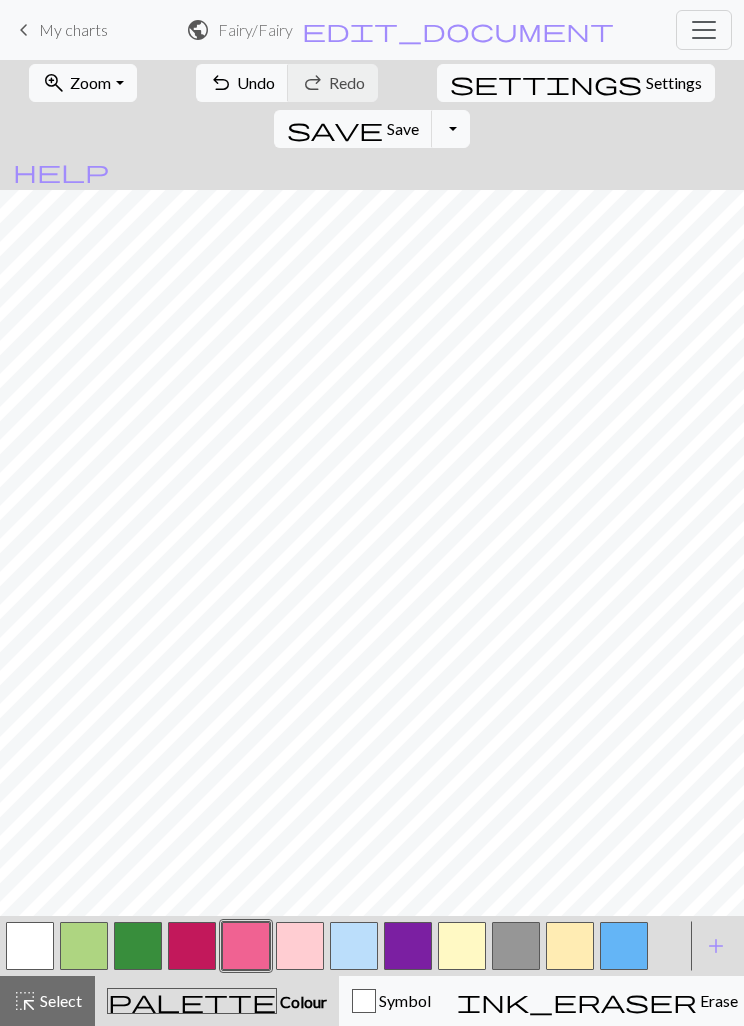 click at bounding box center [300, 946] 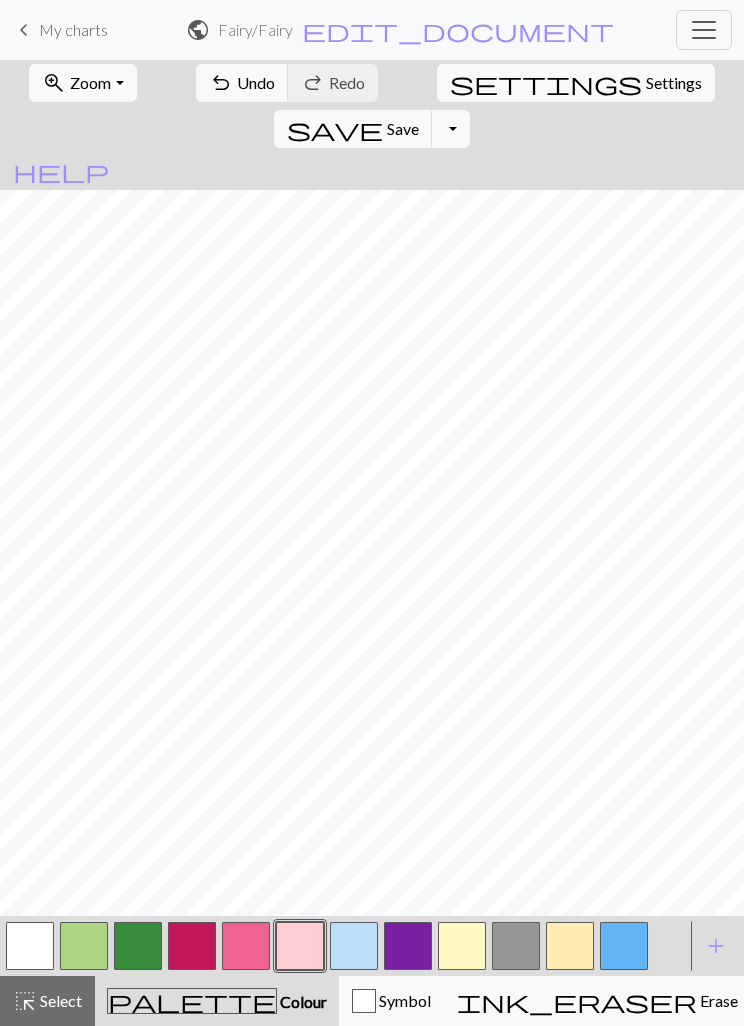 click at bounding box center (30, 946) 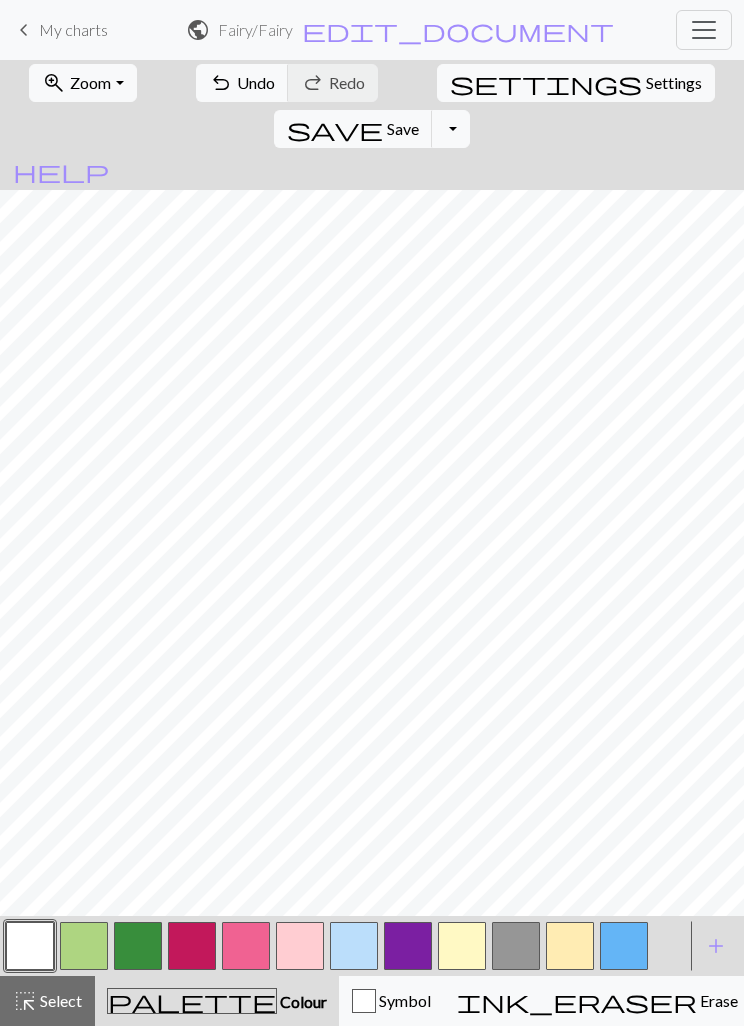 click at bounding box center (570, 946) 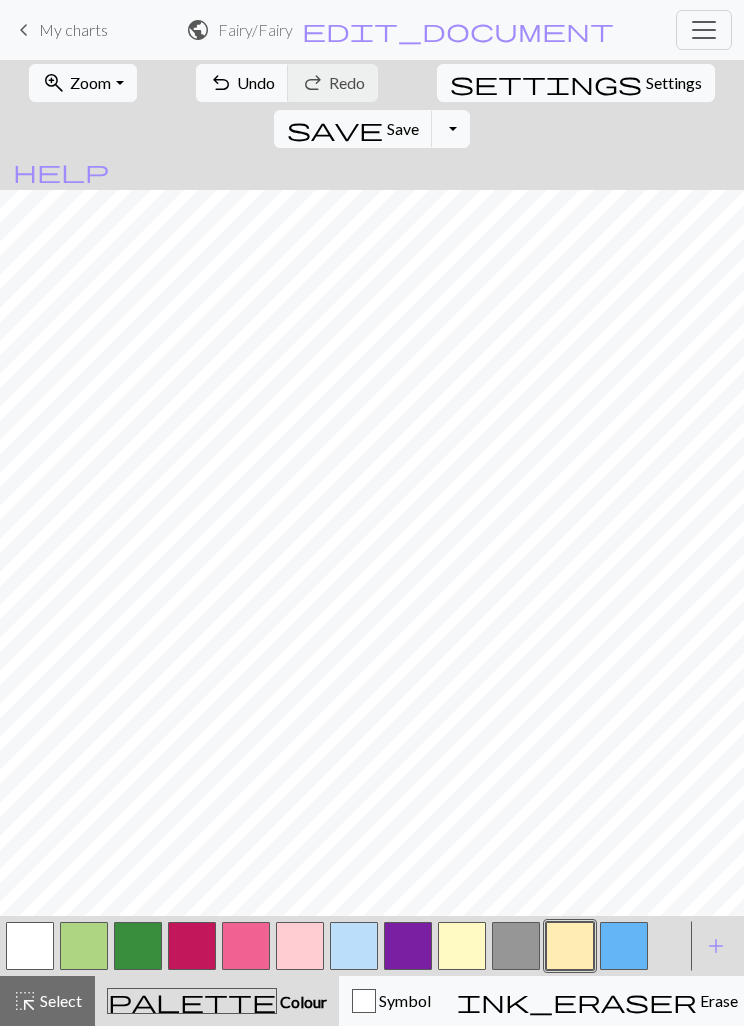 click at bounding box center [300, 946] 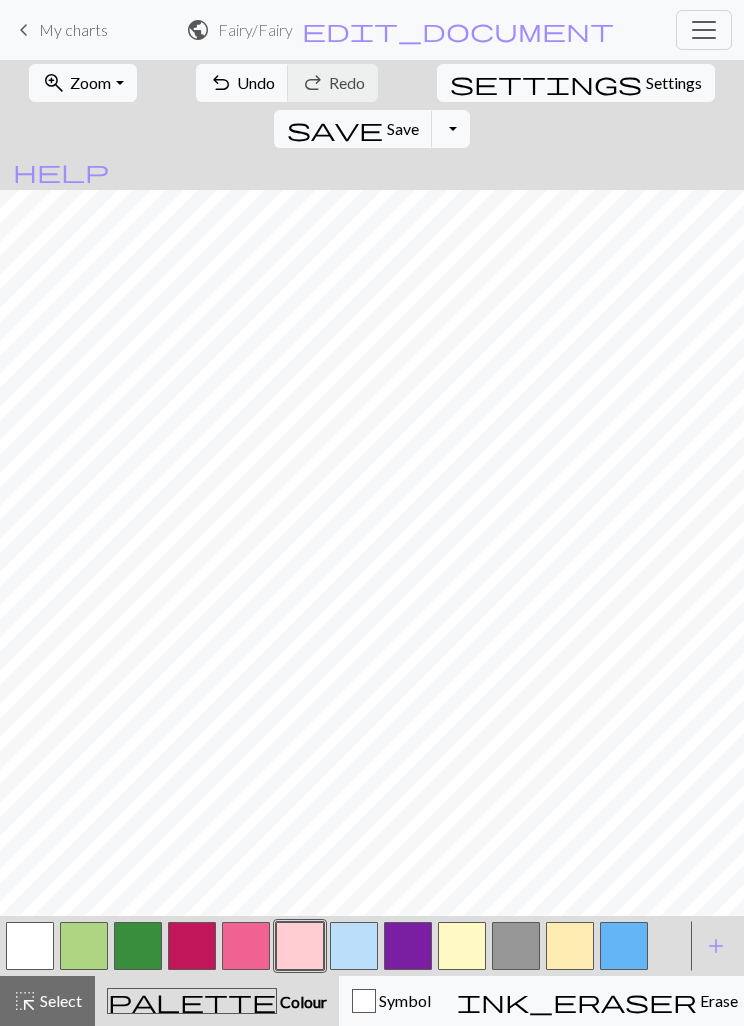 click at bounding box center [354, 946] 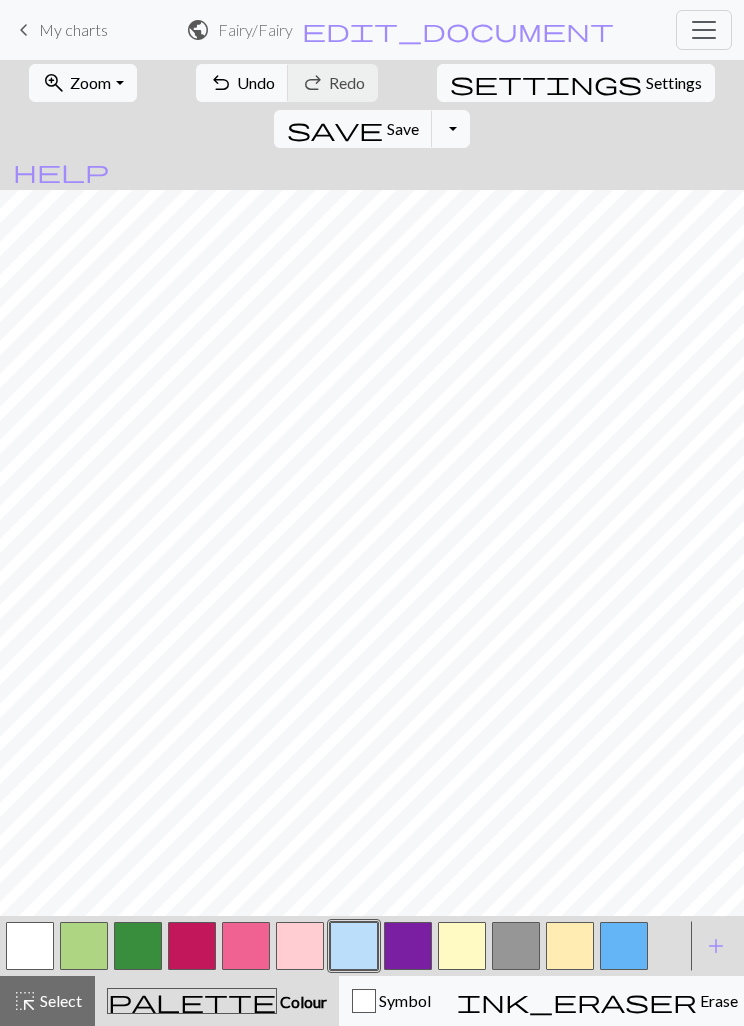 click at bounding box center [570, 946] 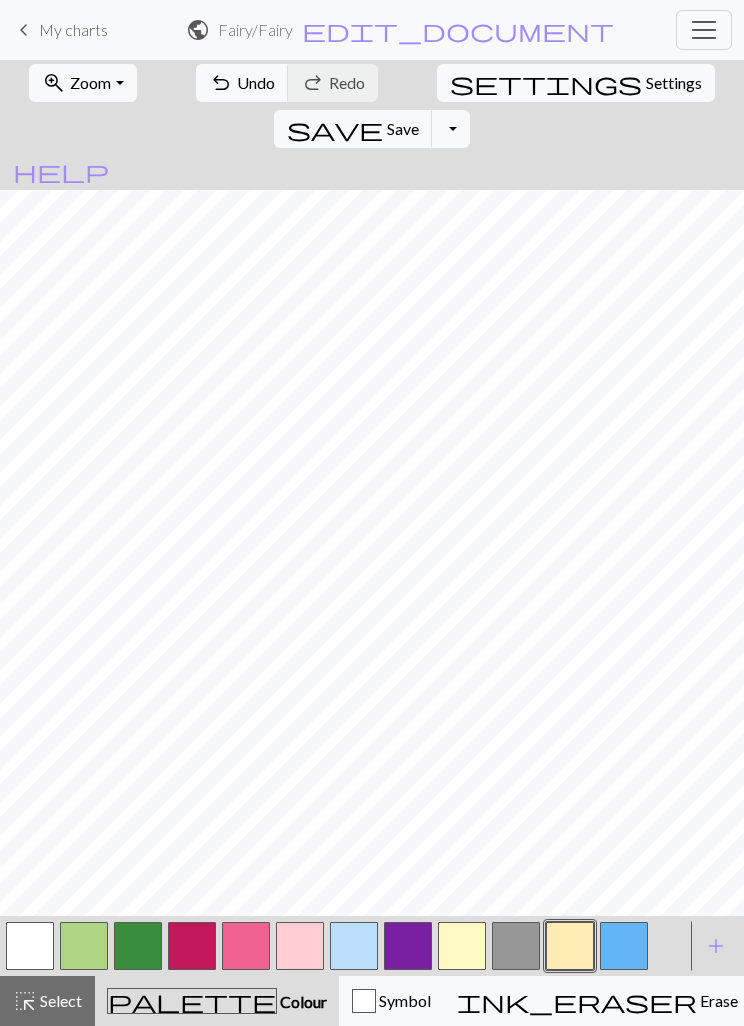 click at bounding box center [408, 946] 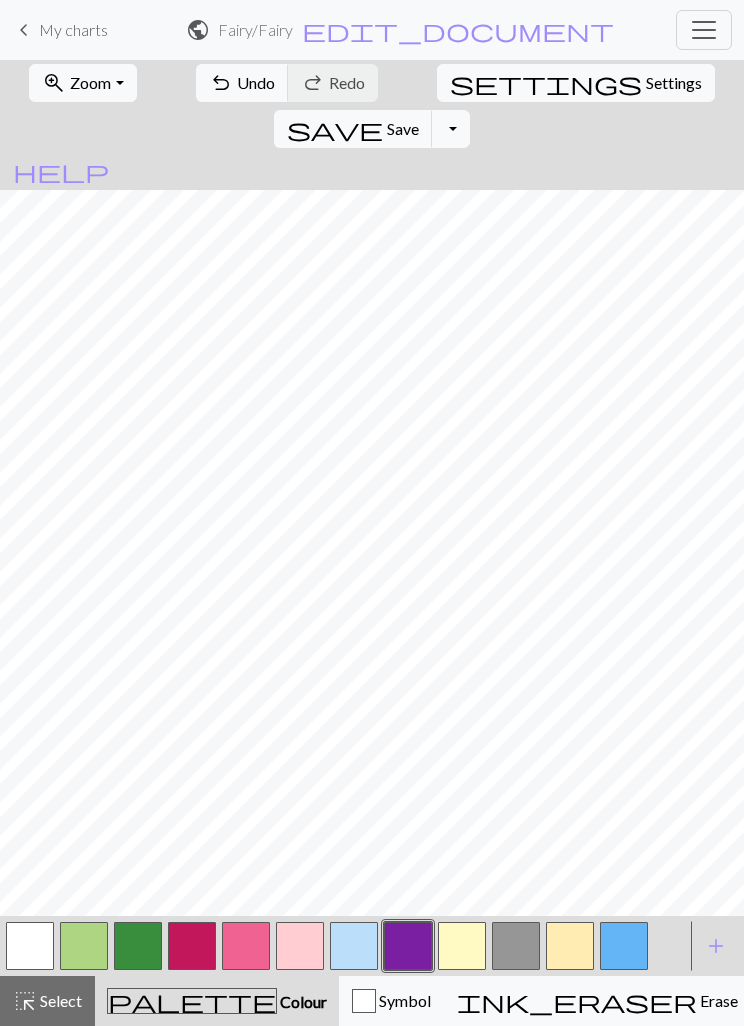 click at bounding box center [246, 946] 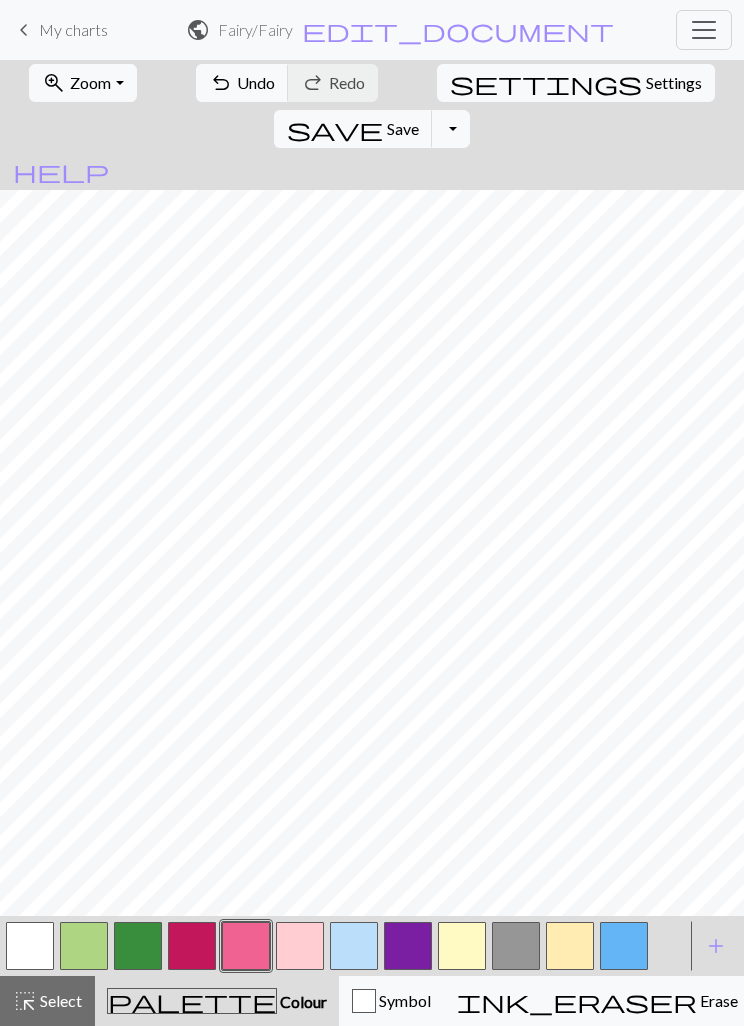 click at bounding box center [408, 946] 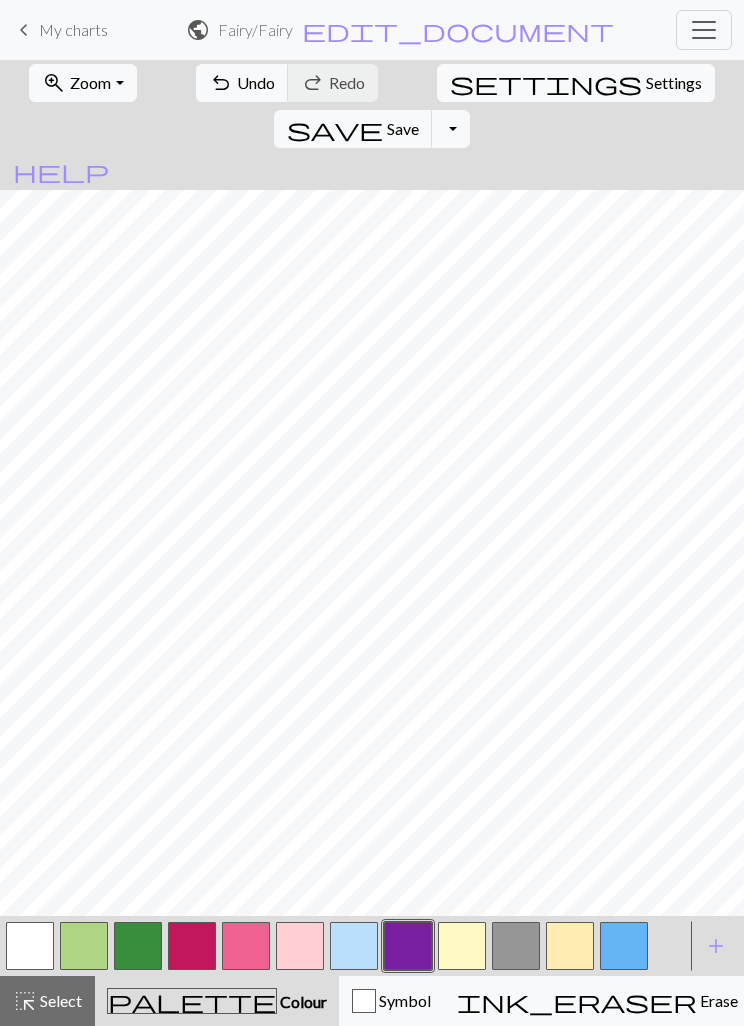 click at bounding box center [300, 946] 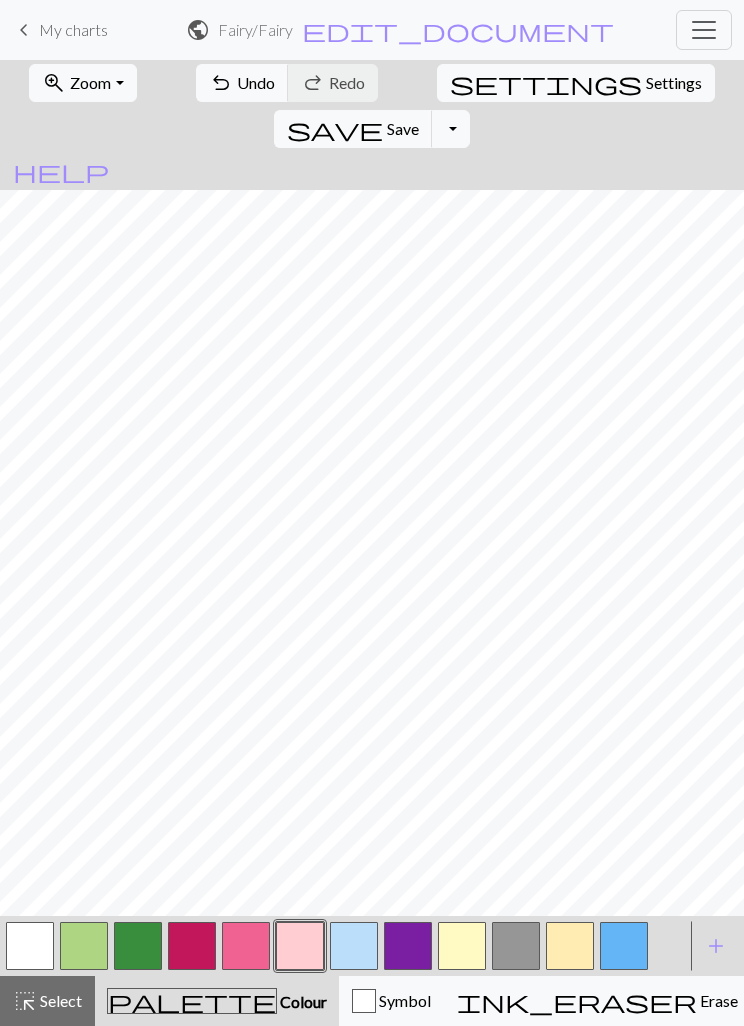 click at bounding box center [246, 946] 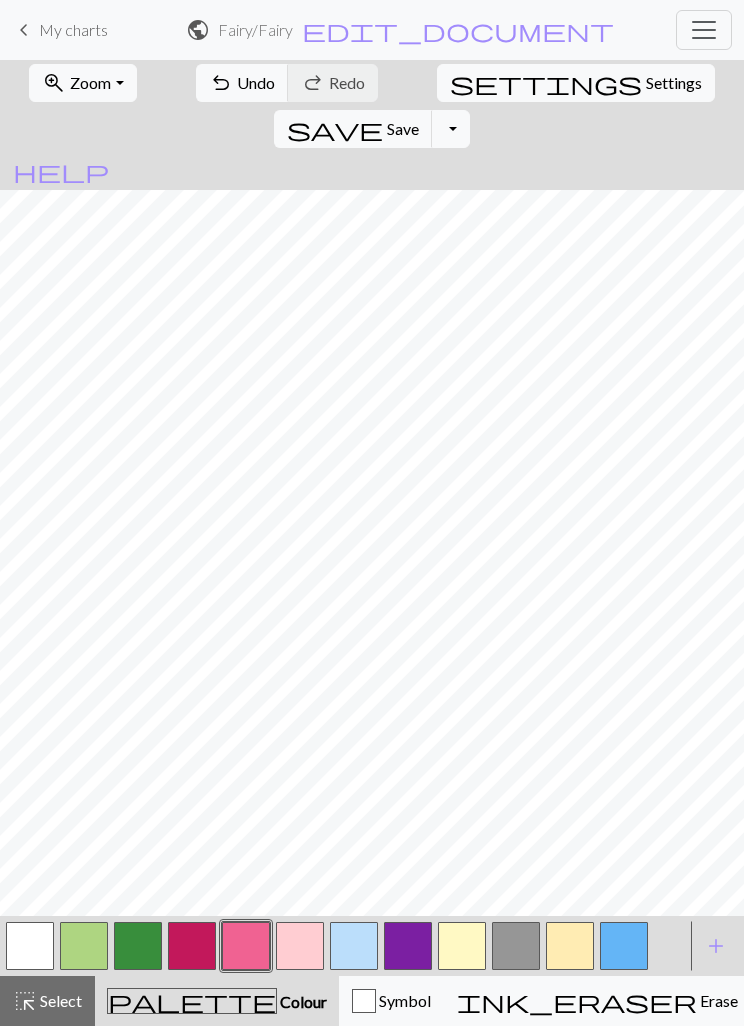 click at bounding box center [354, 946] 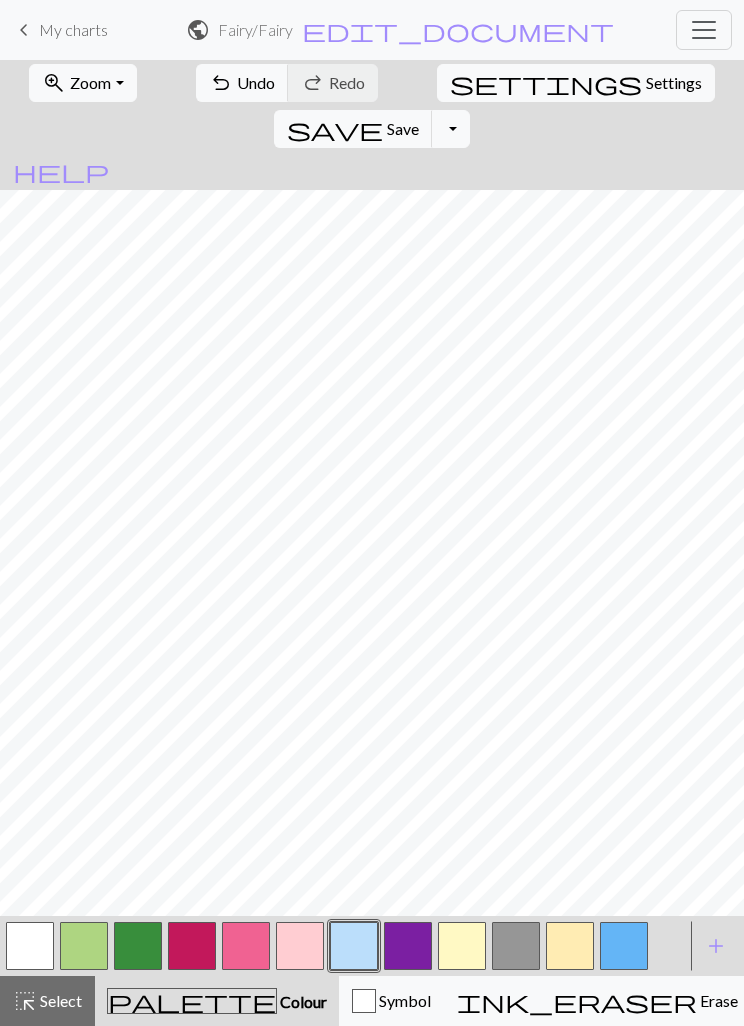 click at bounding box center (300, 946) 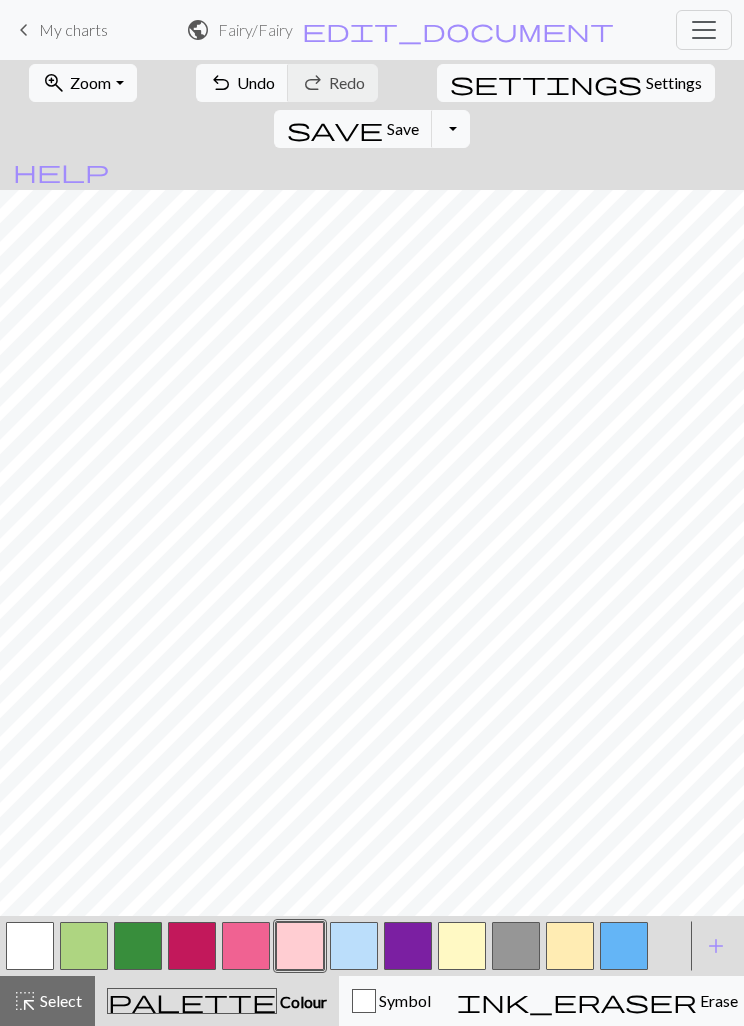 click at bounding box center [354, 946] 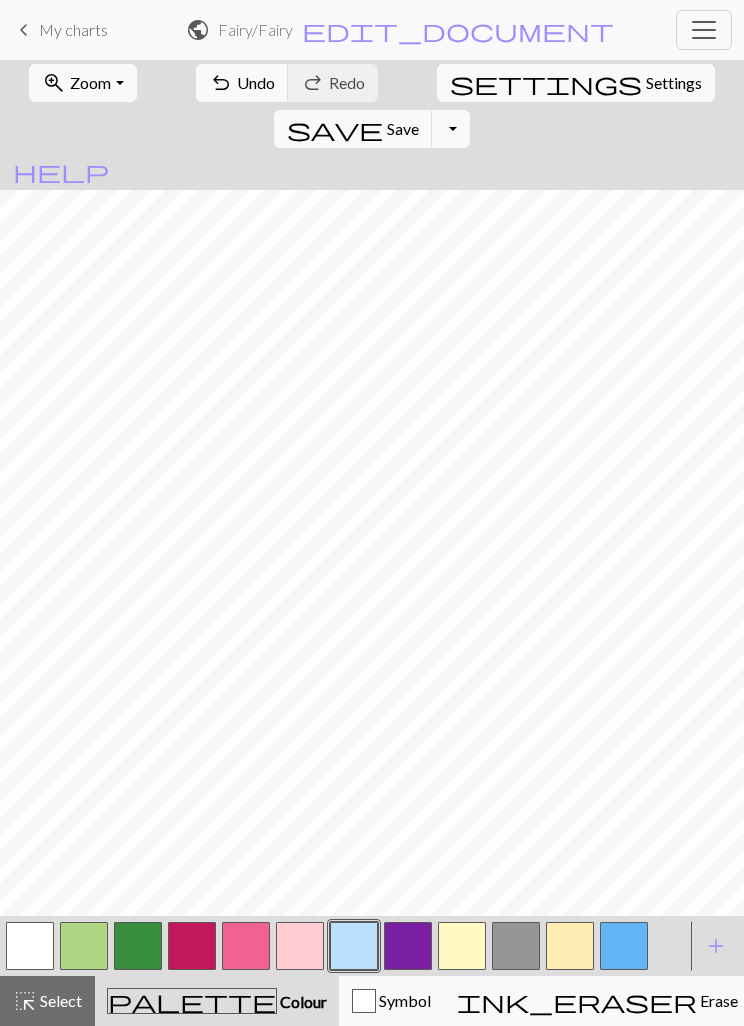 click at bounding box center [300, 946] 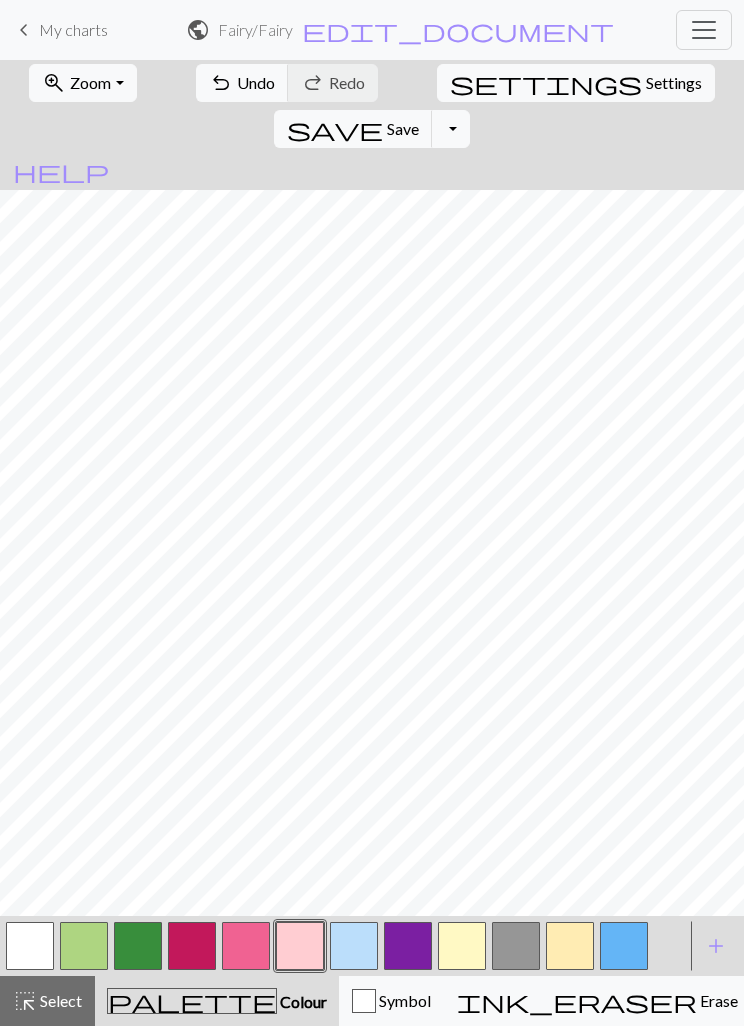 click at bounding box center (246, 946) 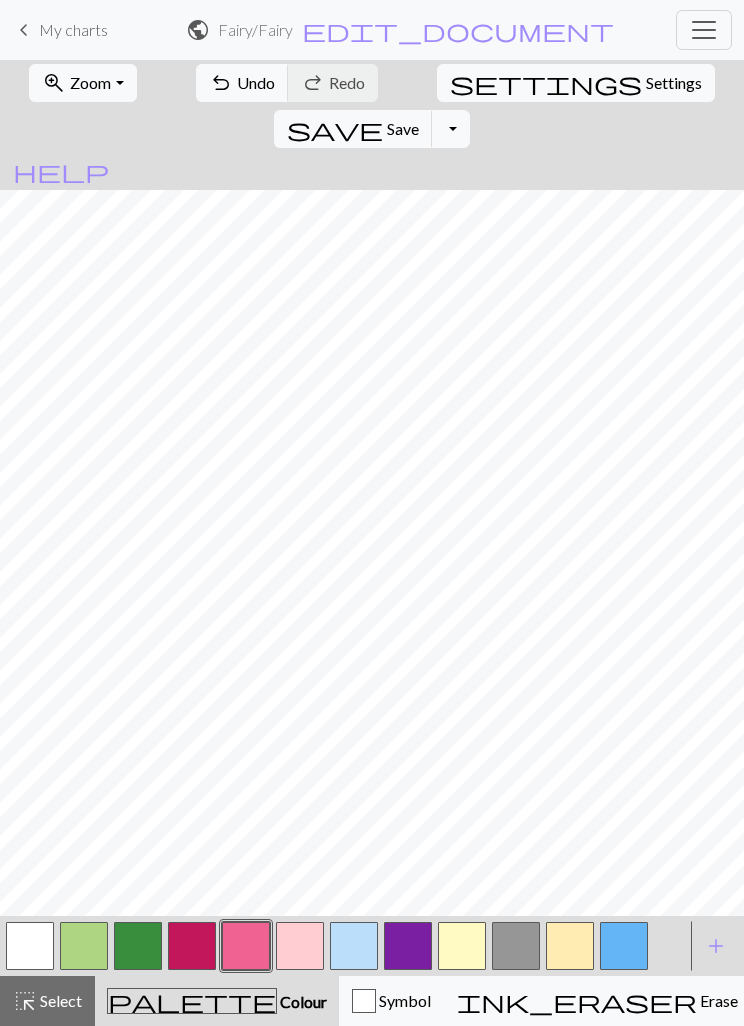 click at bounding box center [300, 946] 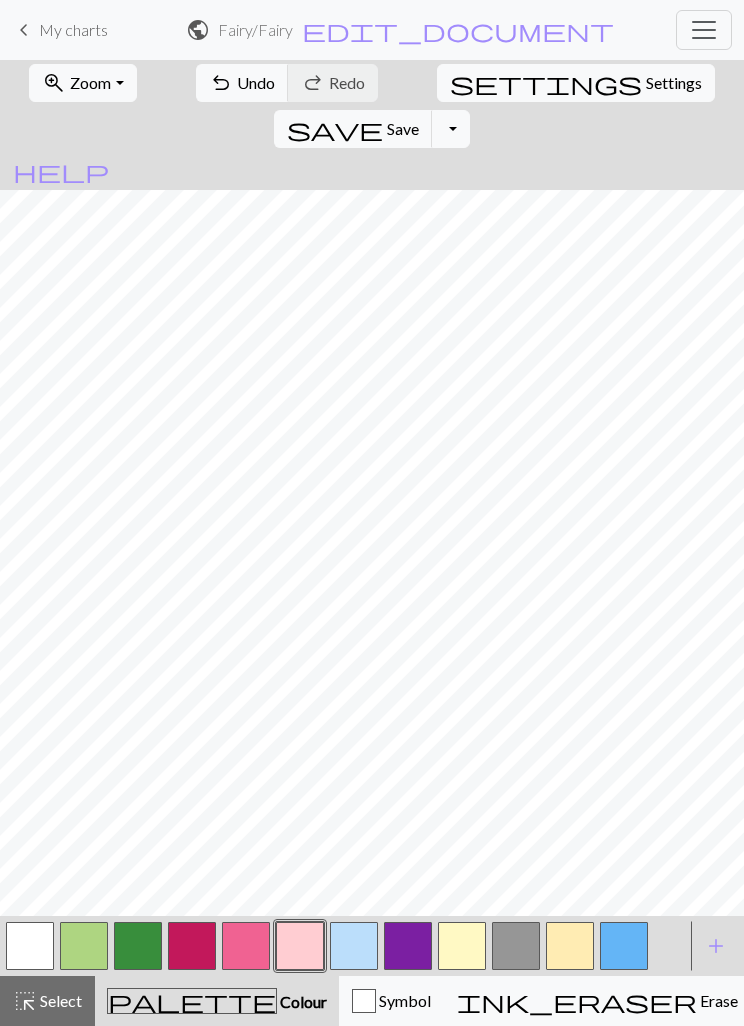 click at bounding box center (192, 946) 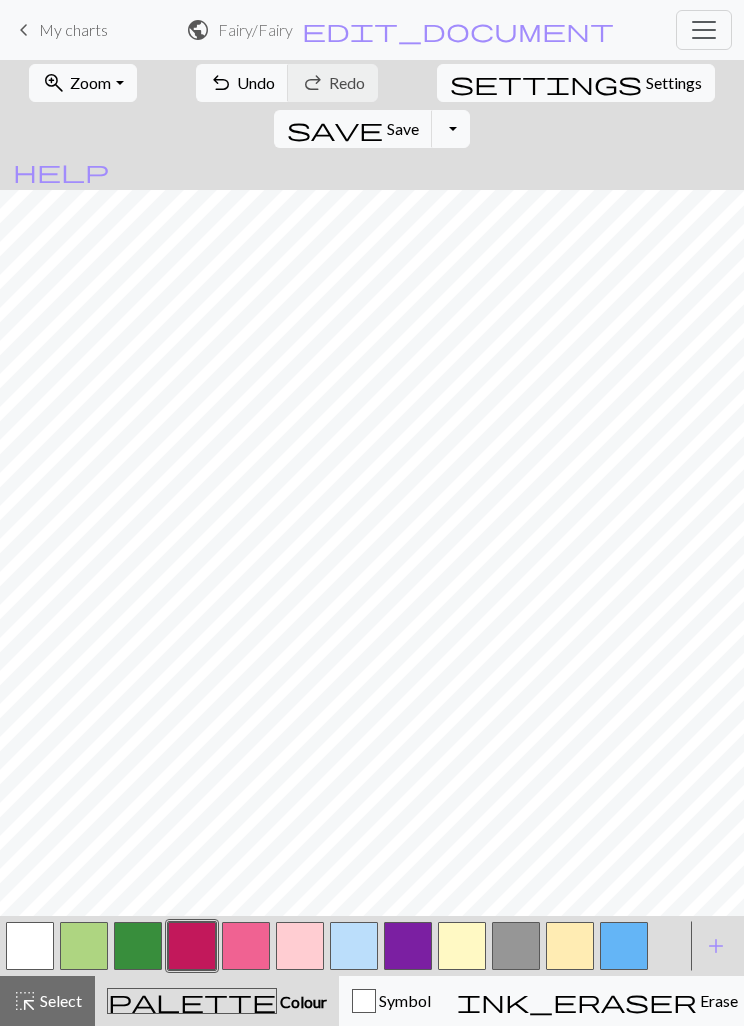 click at bounding box center (246, 946) 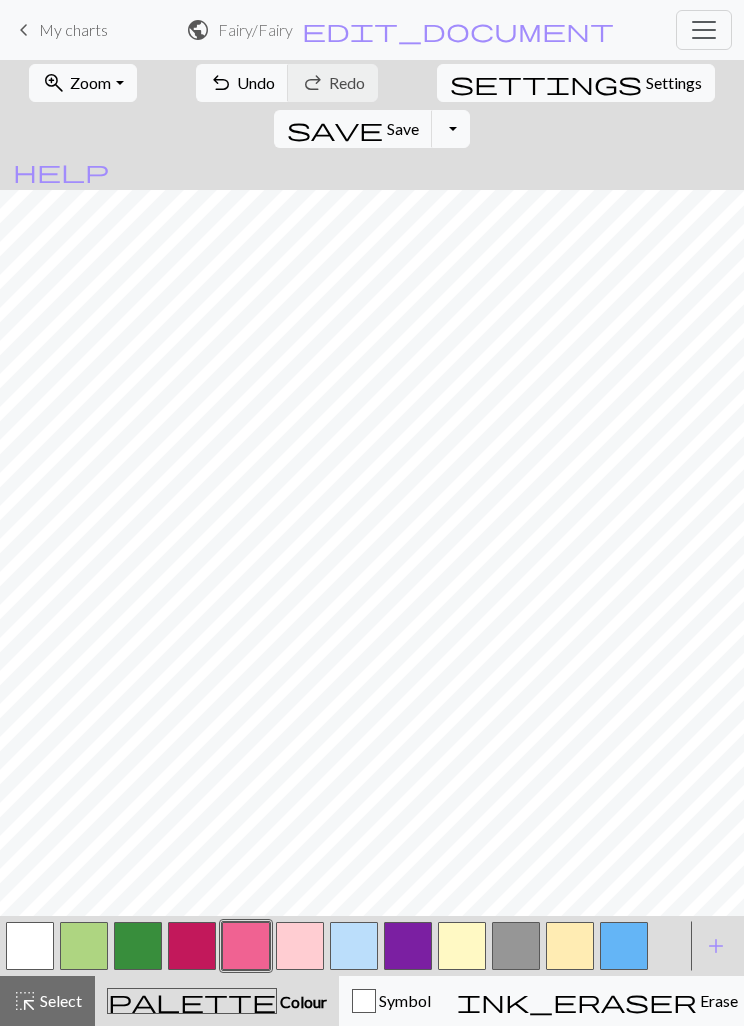 click at bounding box center (300, 946) 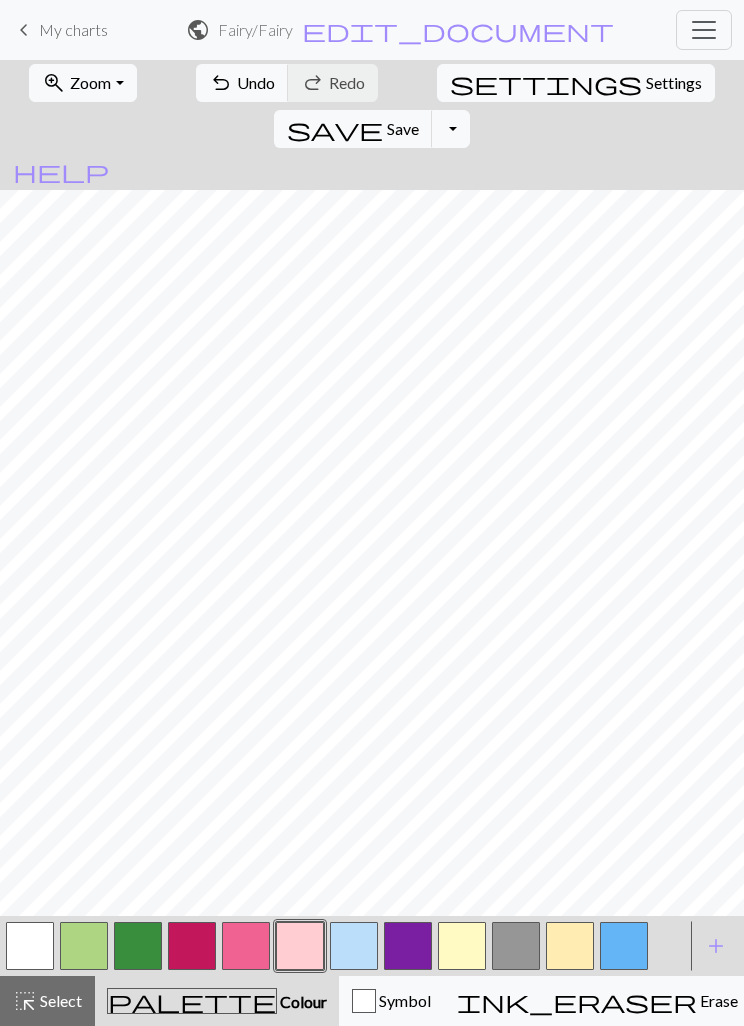 click at bounding box center [624, 946] 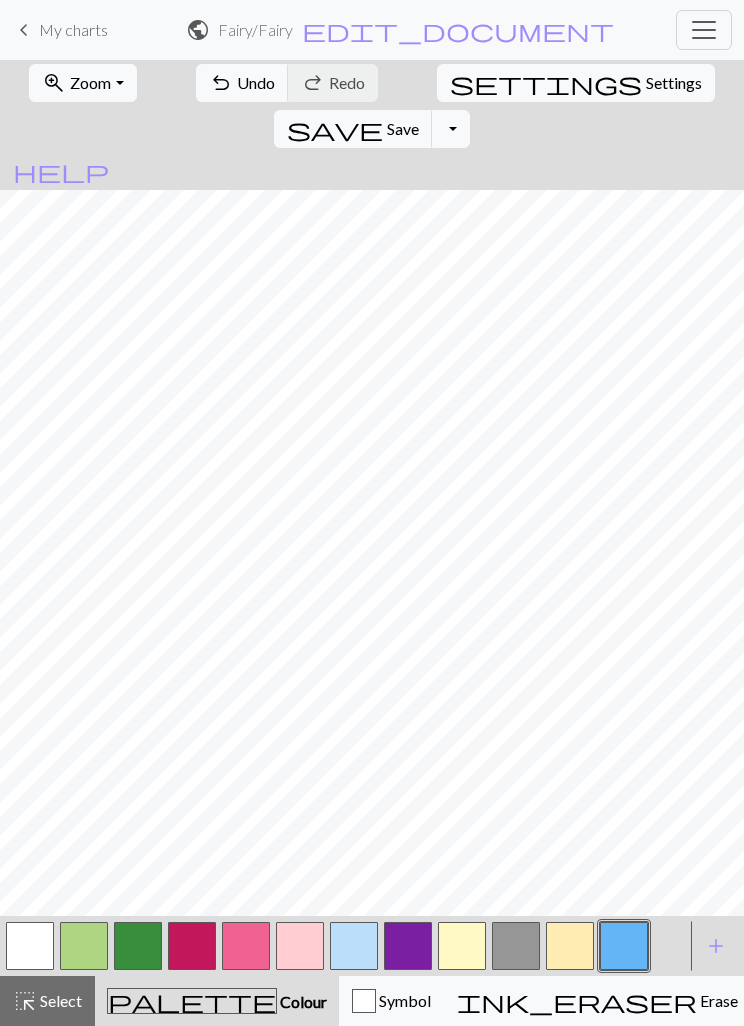 click at bounding box center [408, 946] 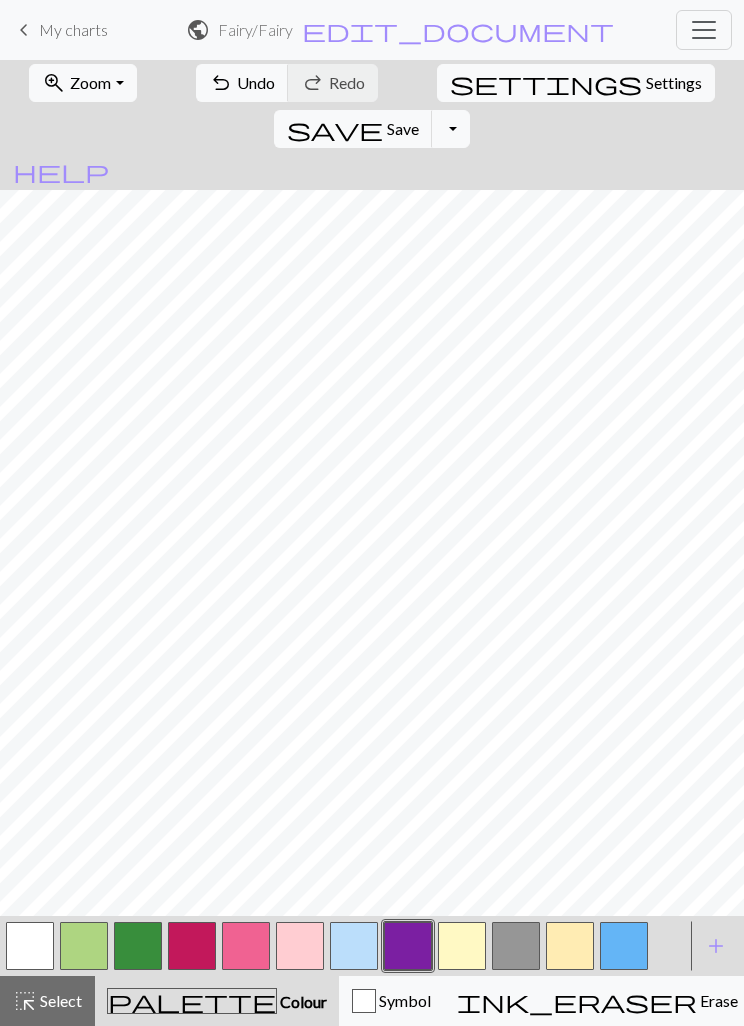 click at bounding box center [30, 946] 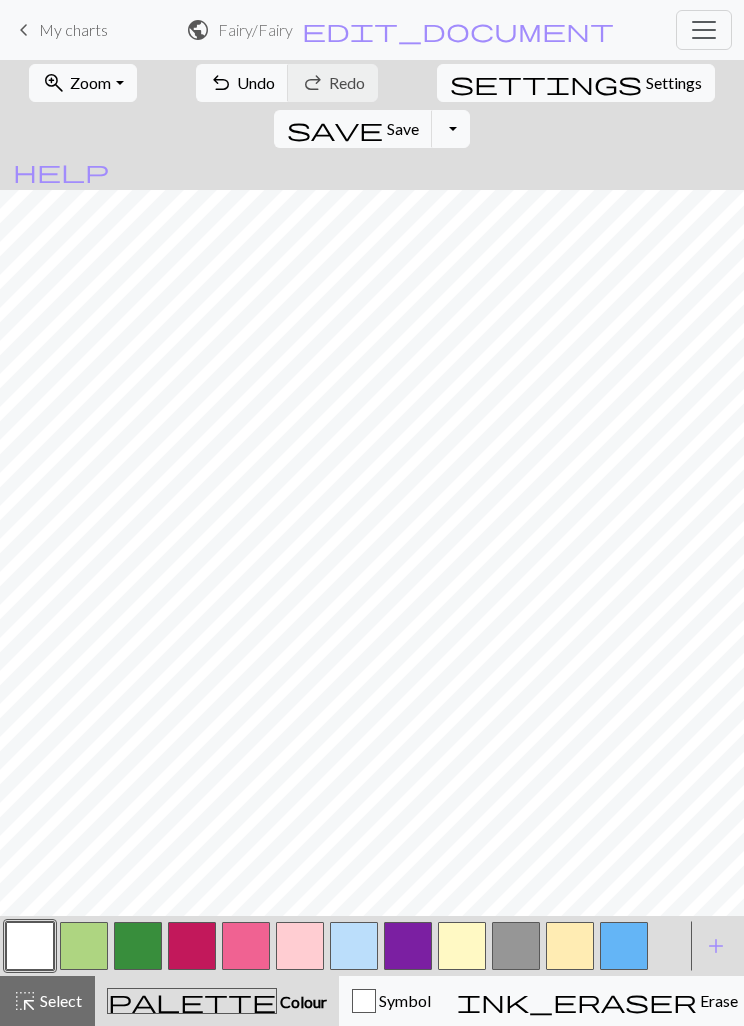 click at bounding box center (408, 946) 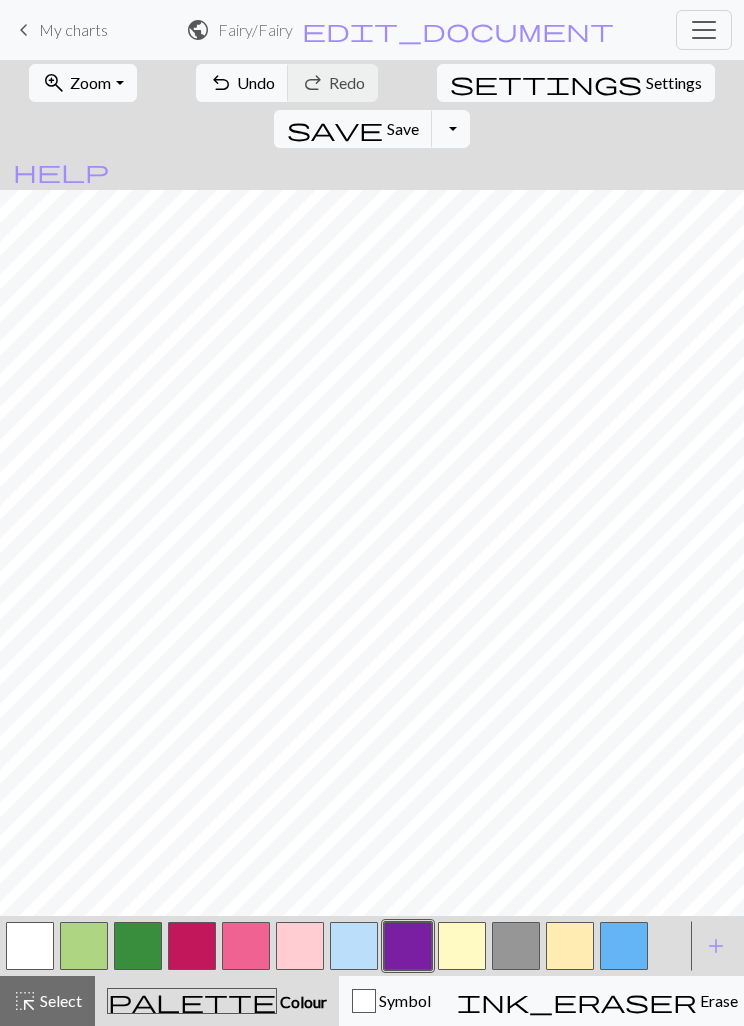 click at bounding box center (516, 946) 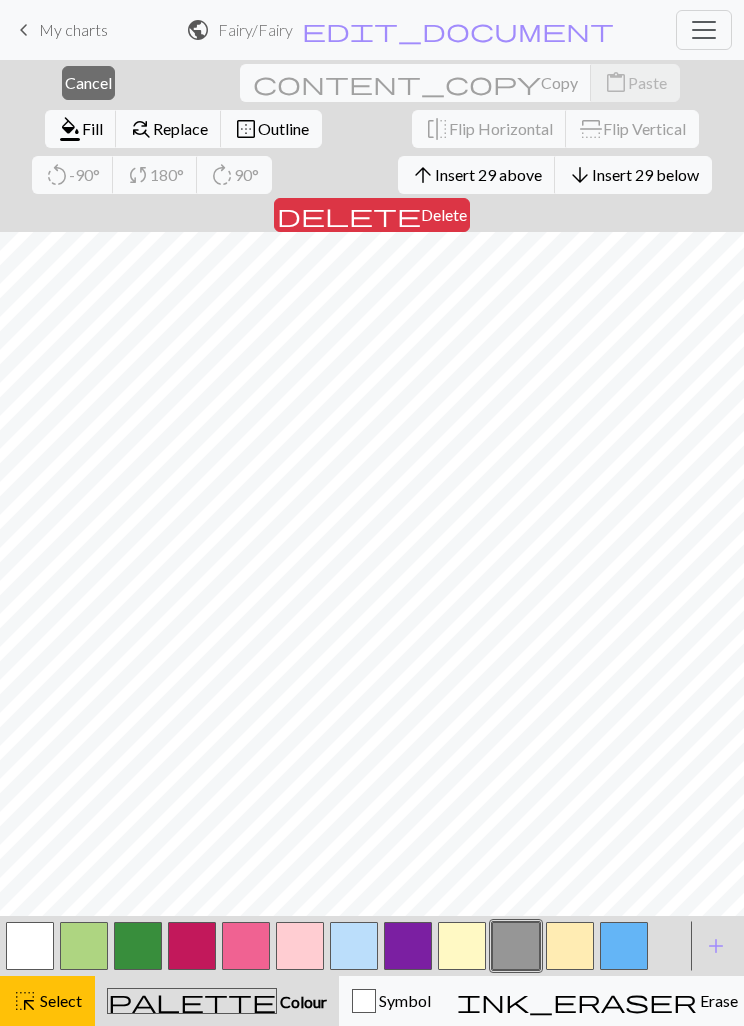 click on "Insert 29 below" at bounding box center (645, 174) 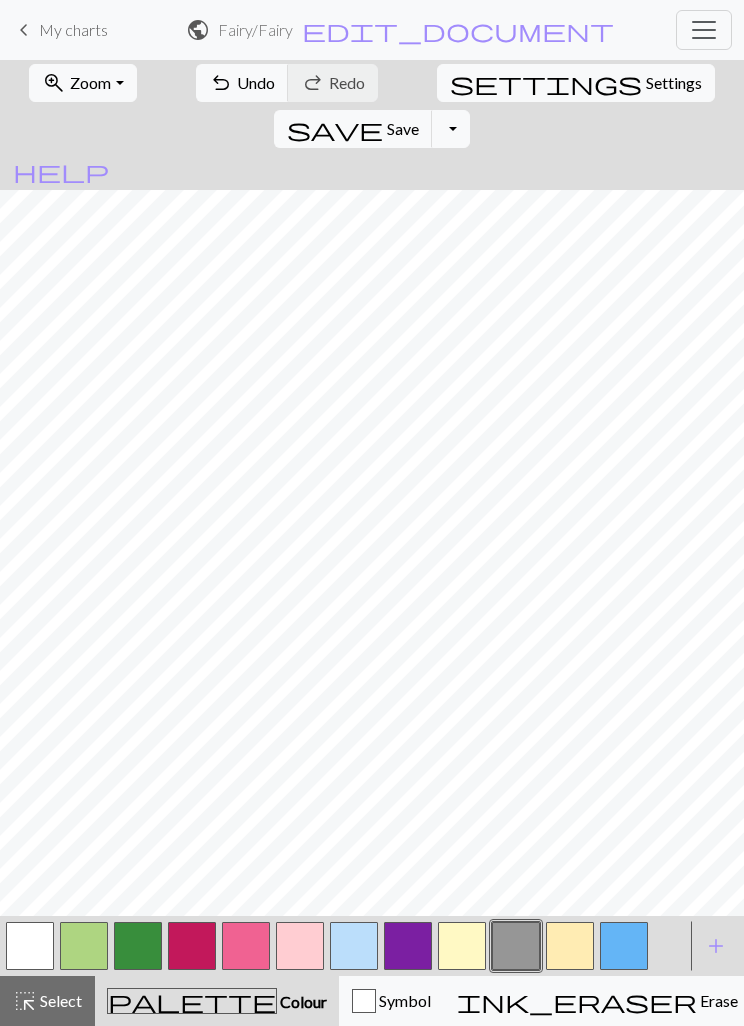 click at bounding box center (408, 946) 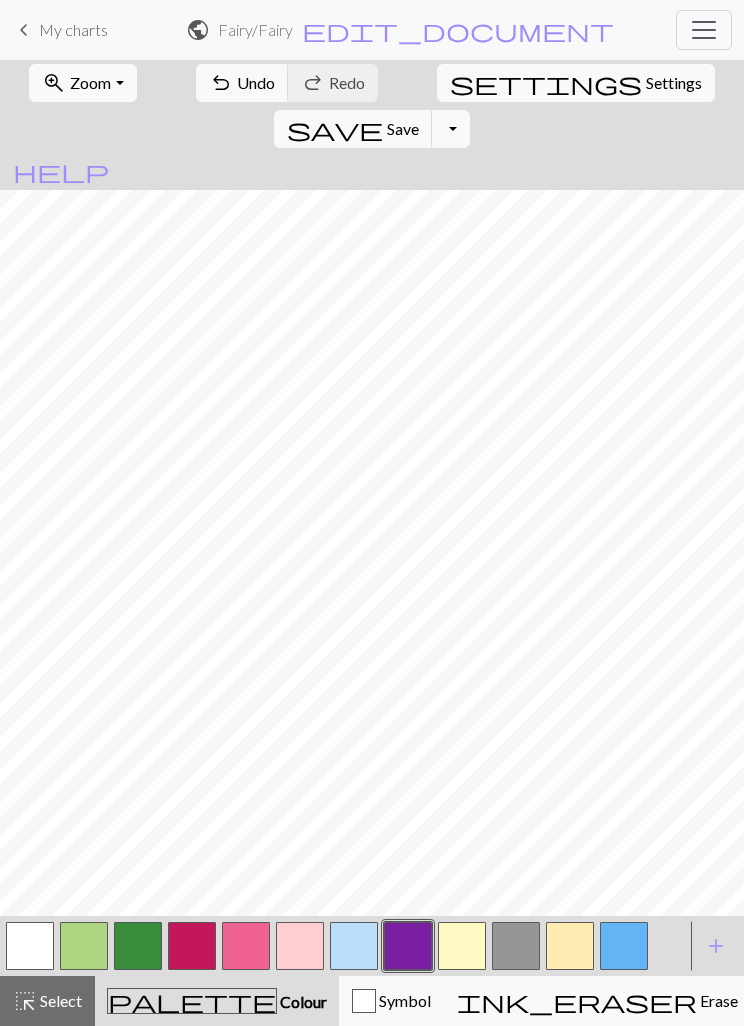 click at bounding box center (570, 946) 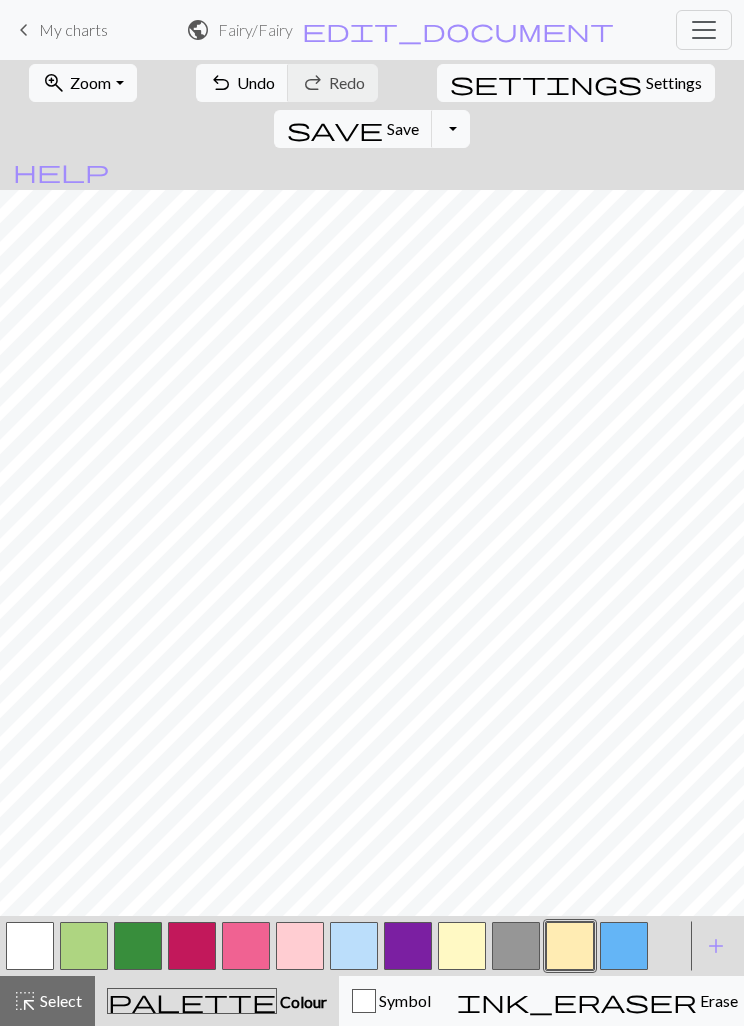 click at bounding box center [354, 946] 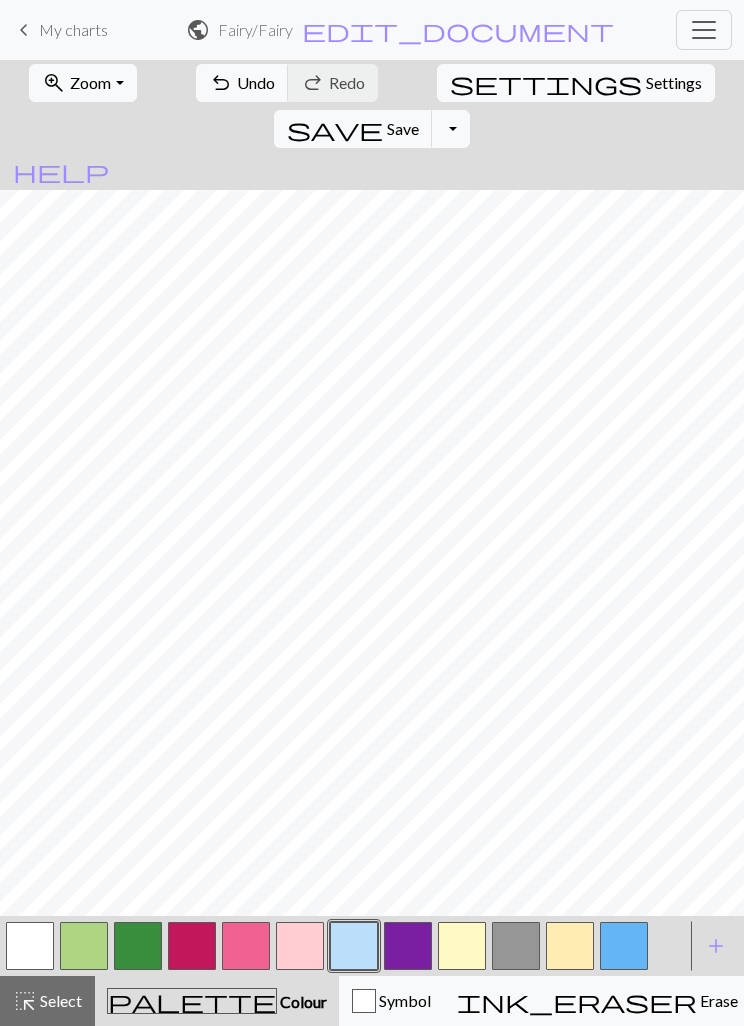 click at bounding box center (516, 946) 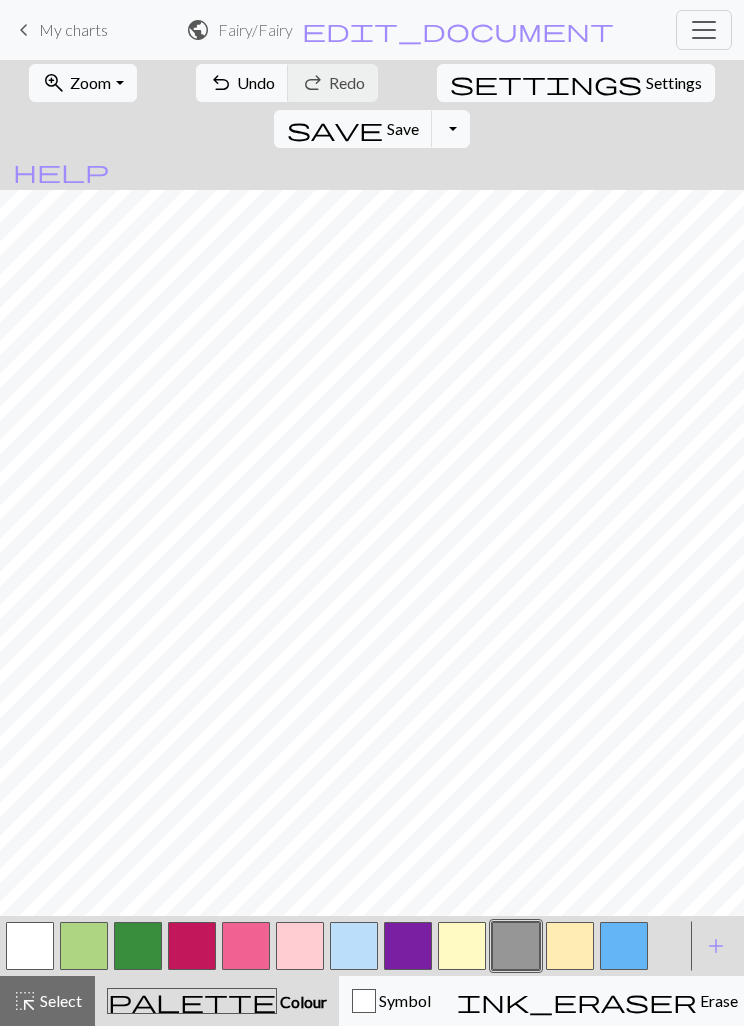 click at bounding box center [30, 946] 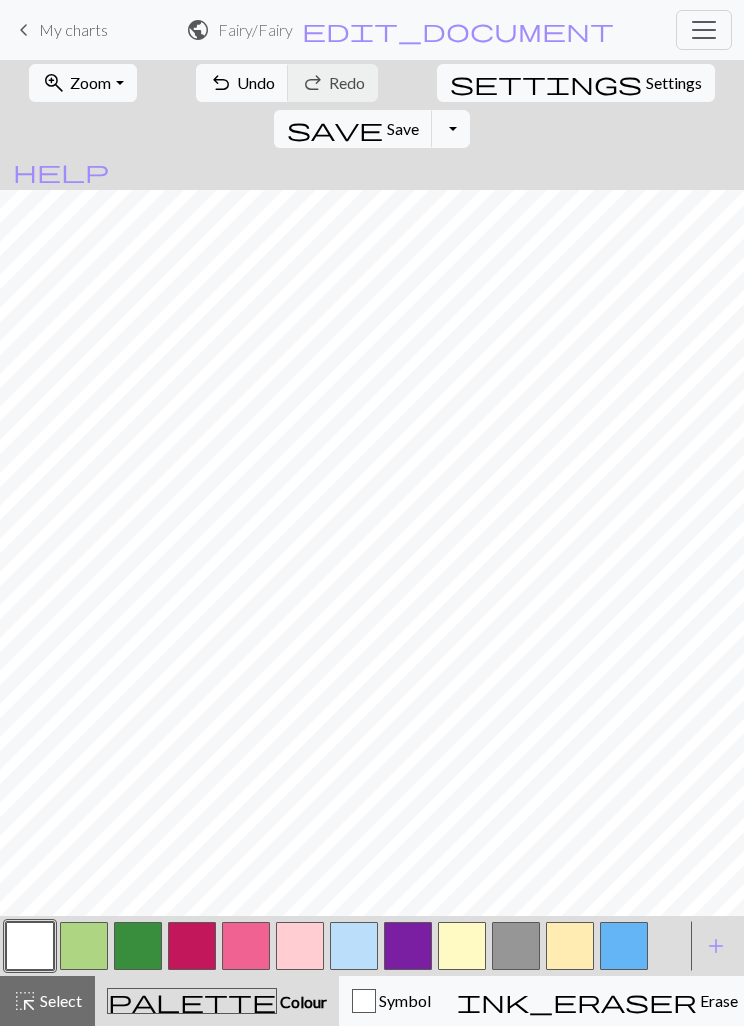 click at bounding box center [570, 946] 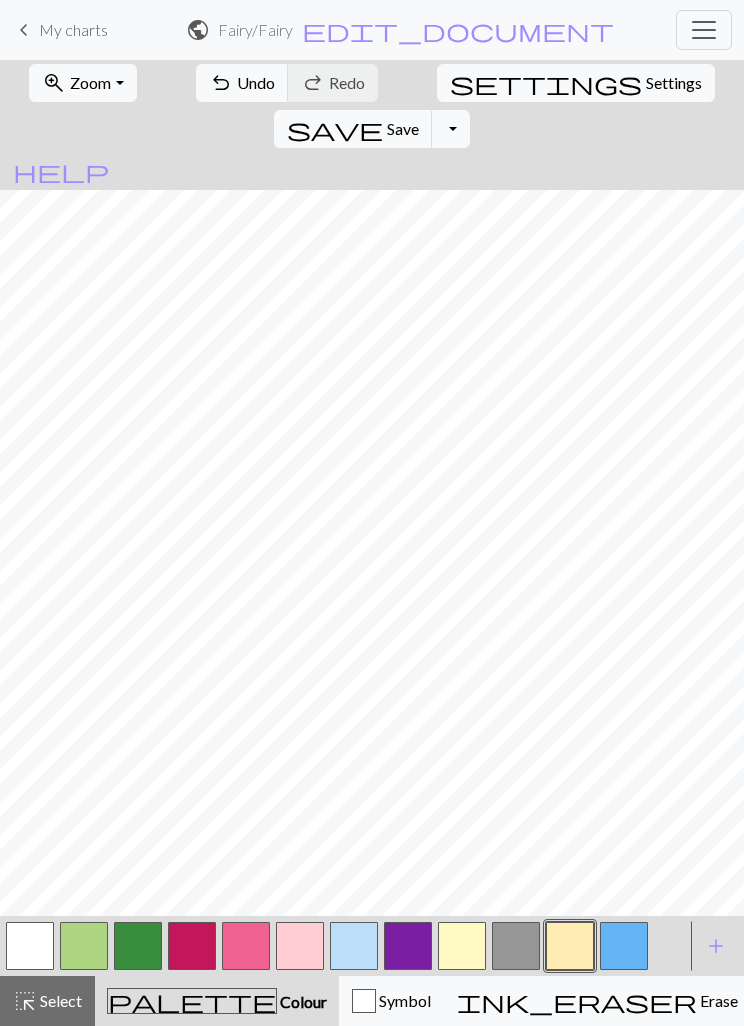click at bounding box center (30, 946) 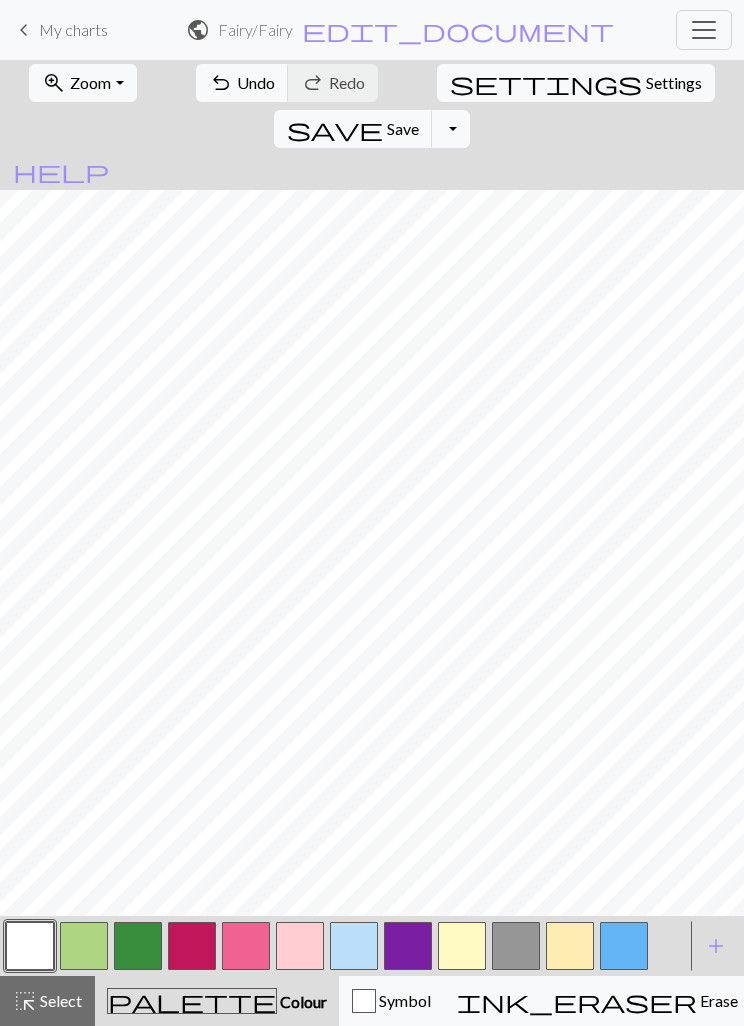 click at bounding box center (516, 946) 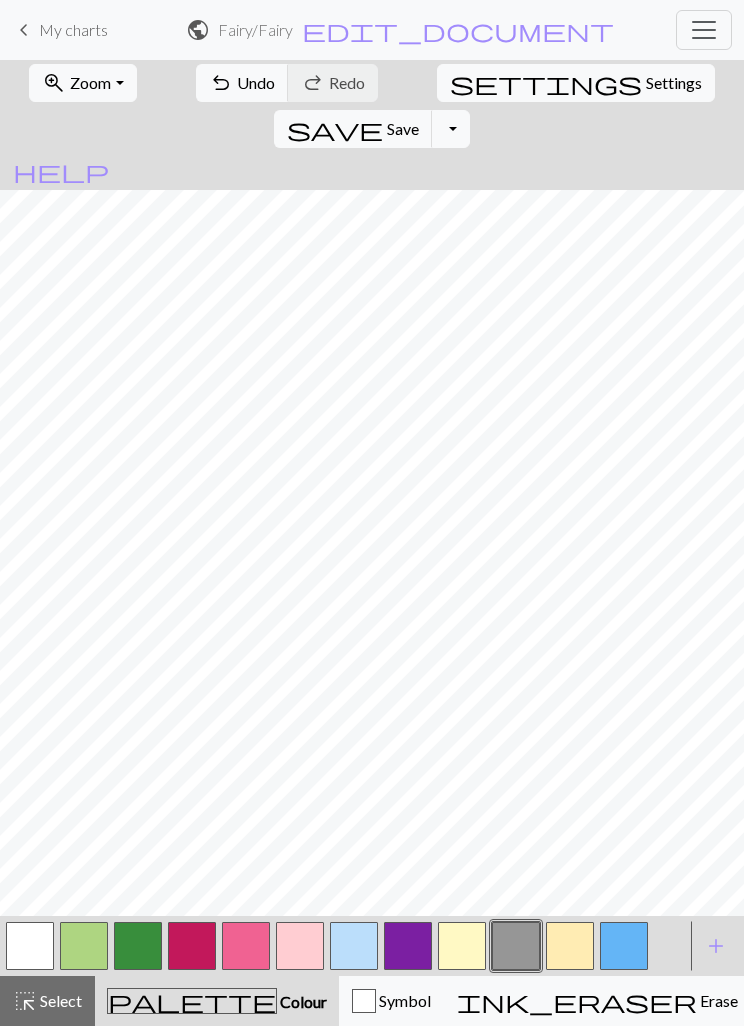 click at bounding box center [30, 946] 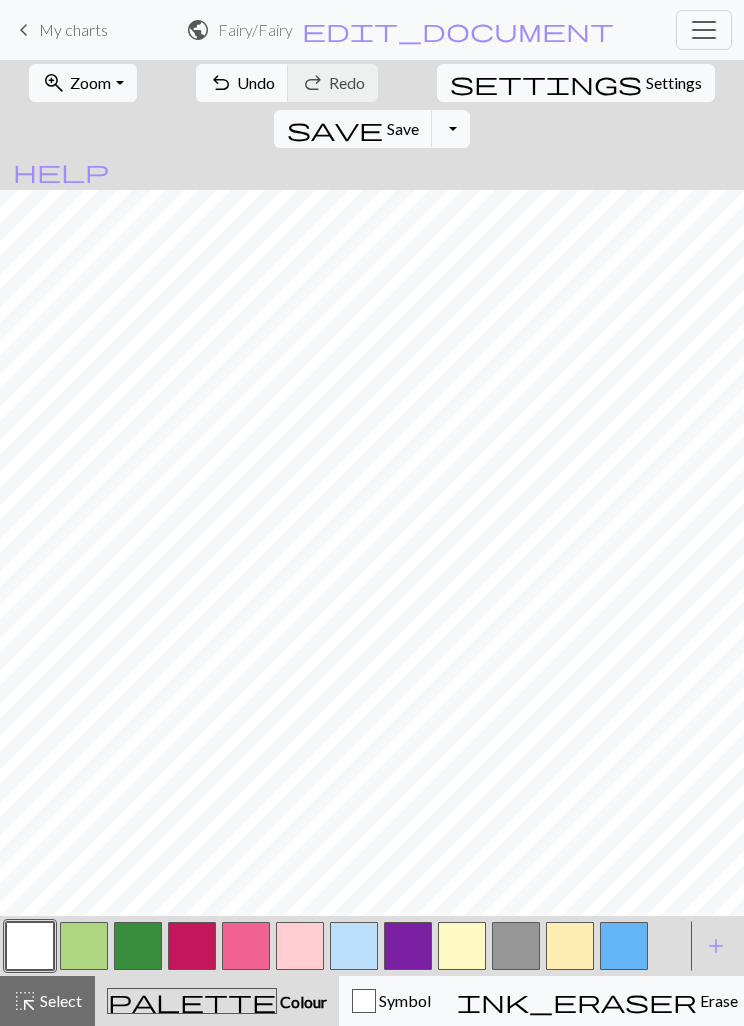 click at bounding box center [570, 946] 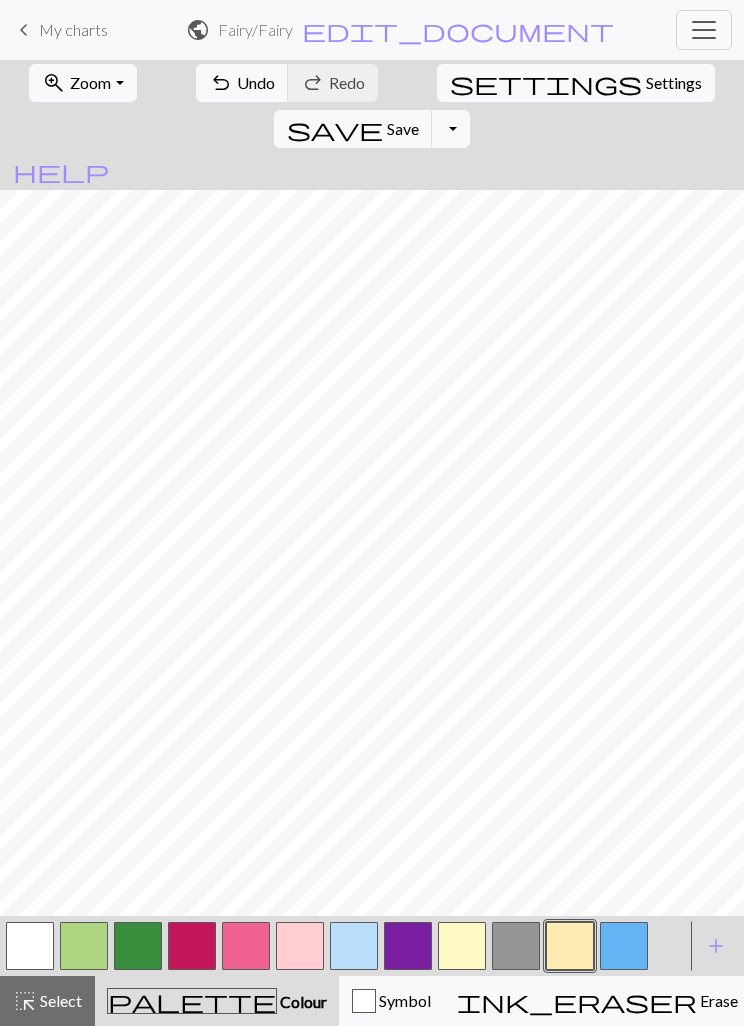 click at bounding box center [516, 946] 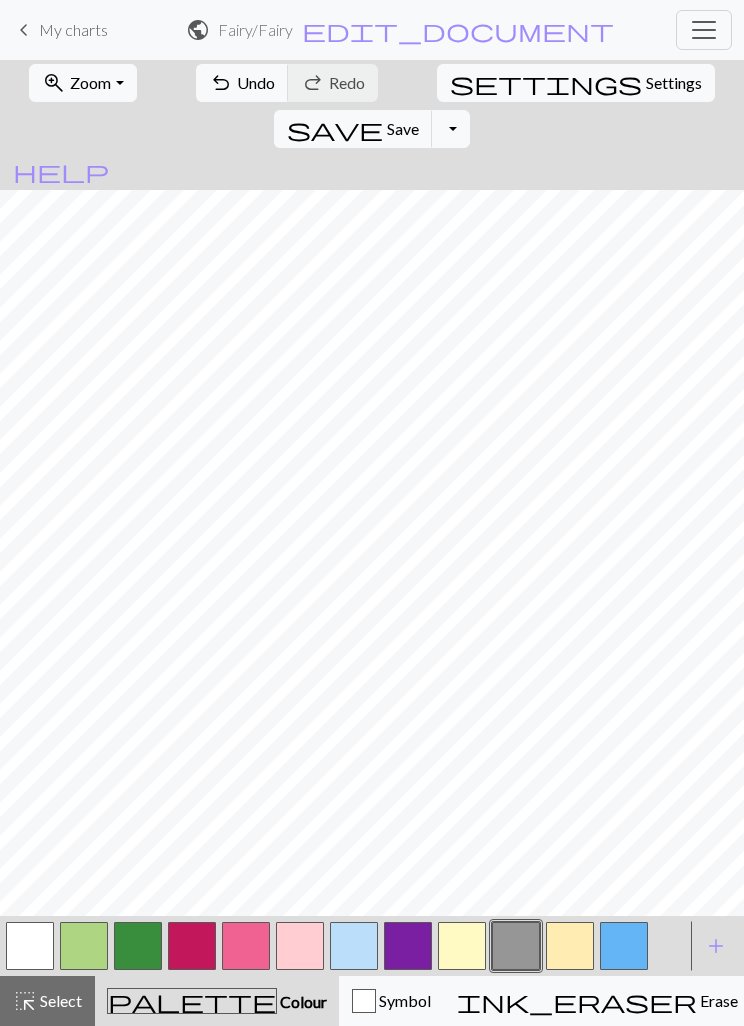 click at bounding box center (624, 946) 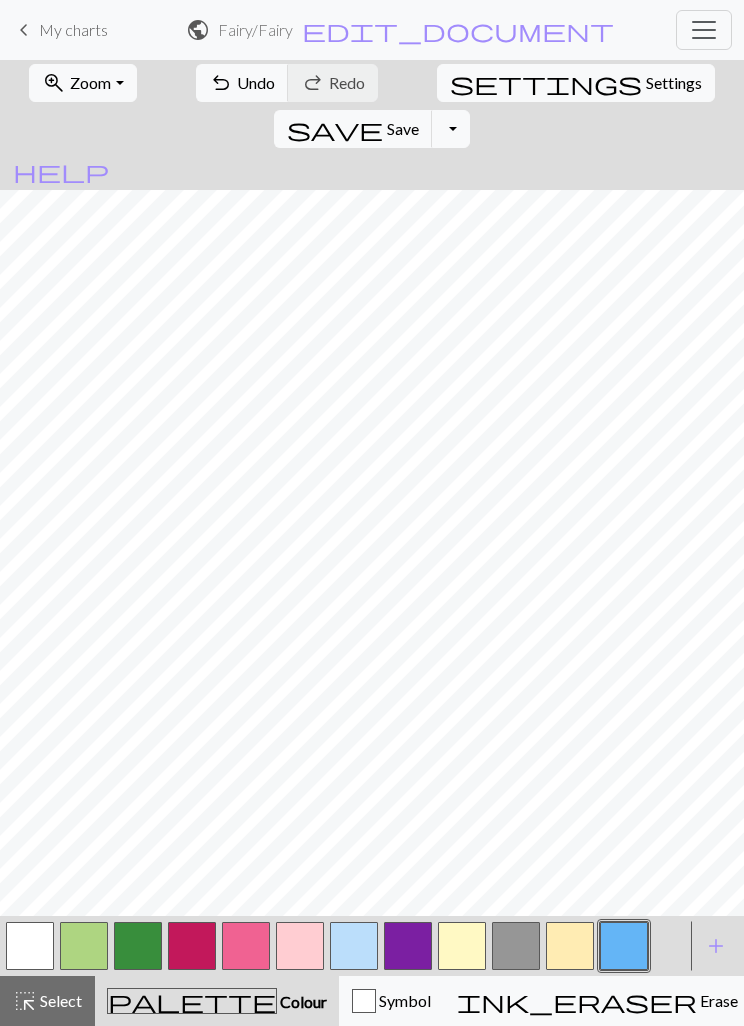 click at bounding box center (84, 946) 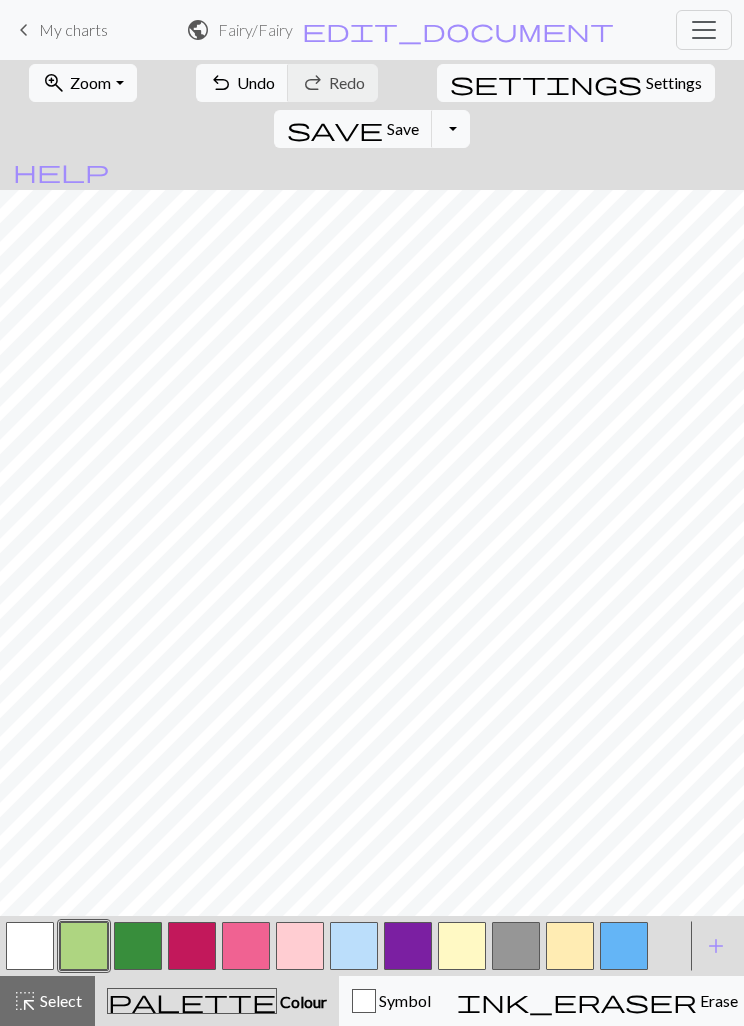 click at bounding box center (138, 946) 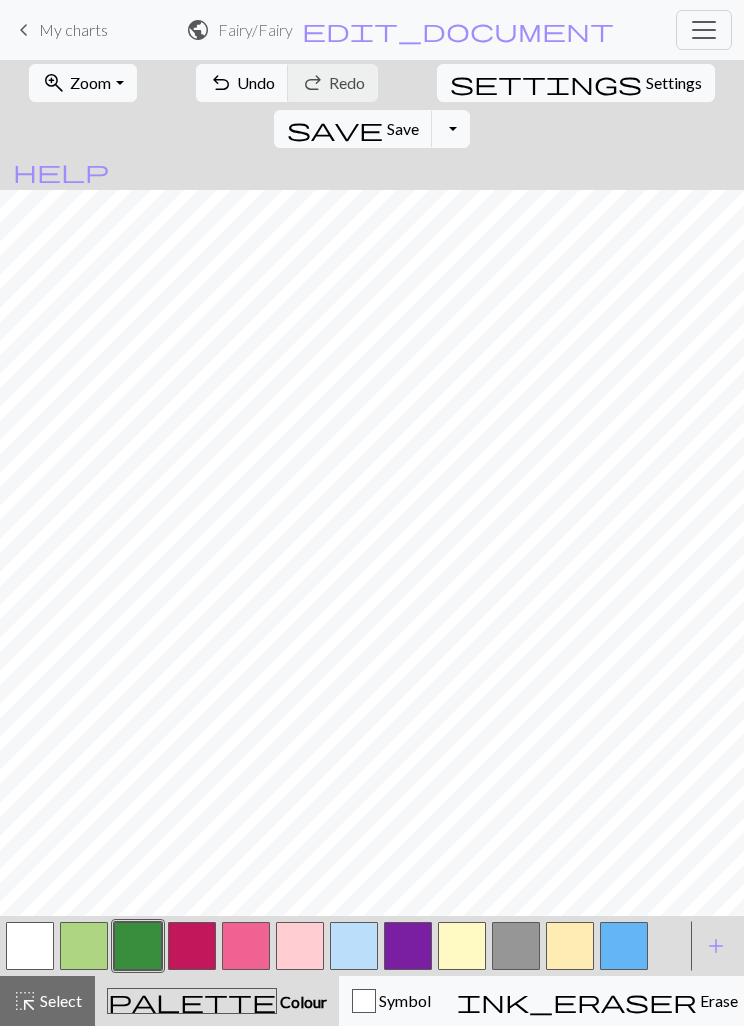 click at bounding box center (300, 946) 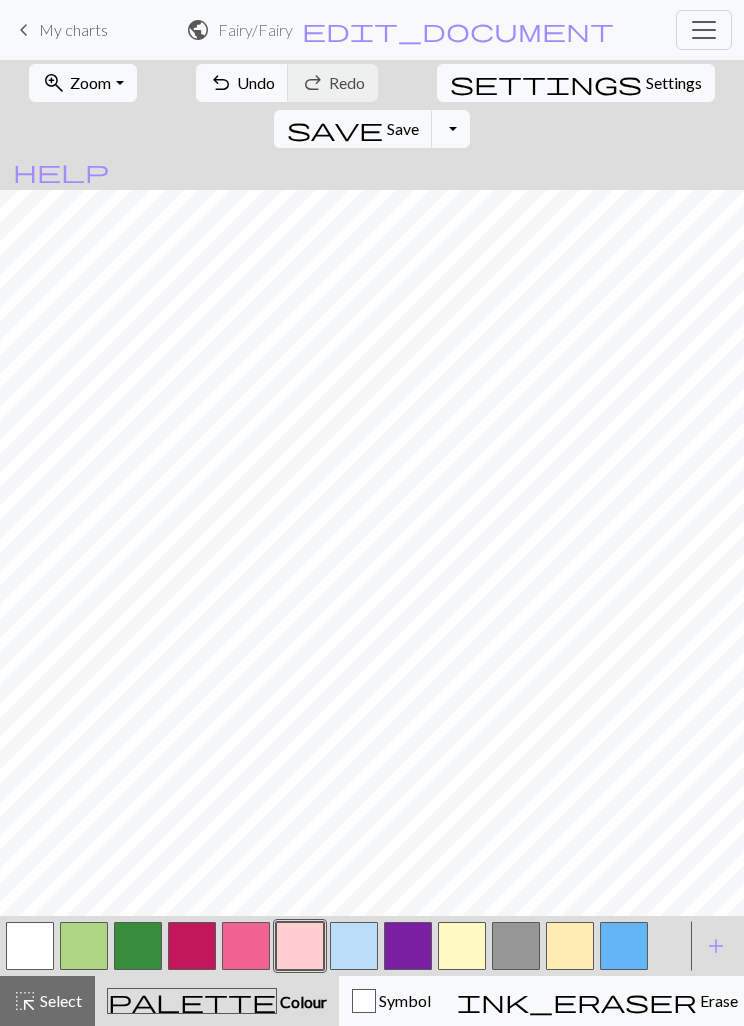 click at bounding box center (192, 946) 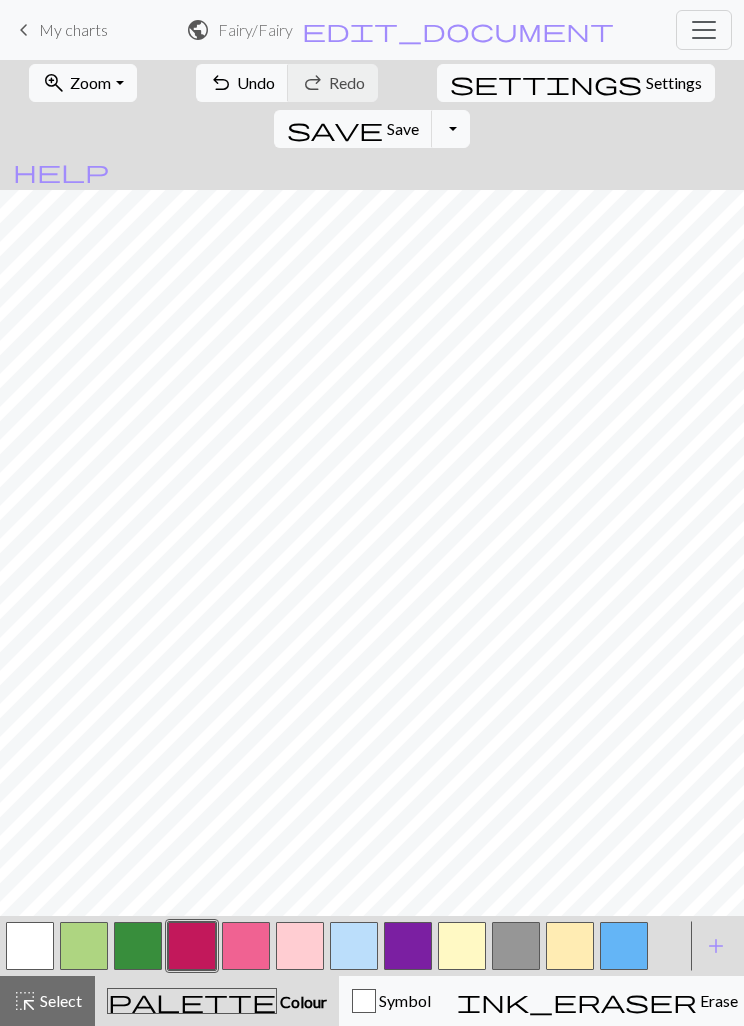 click at bounding box center (246, 946) 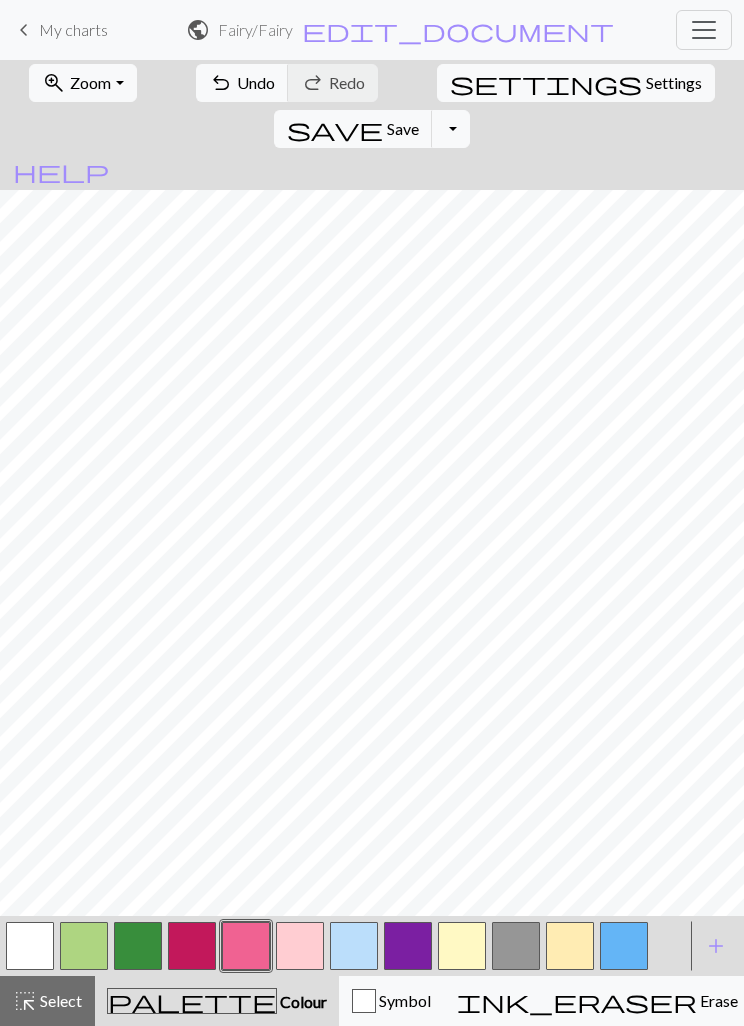 click at bounding box center [30, 946] 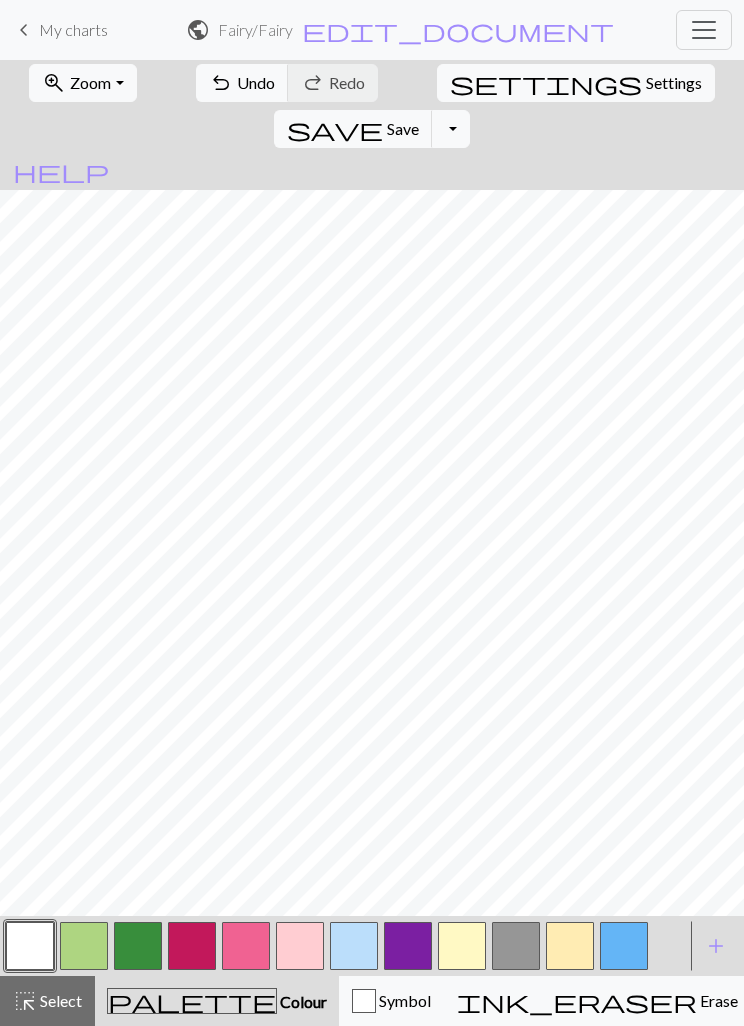 click at bounding box center (246, 946) 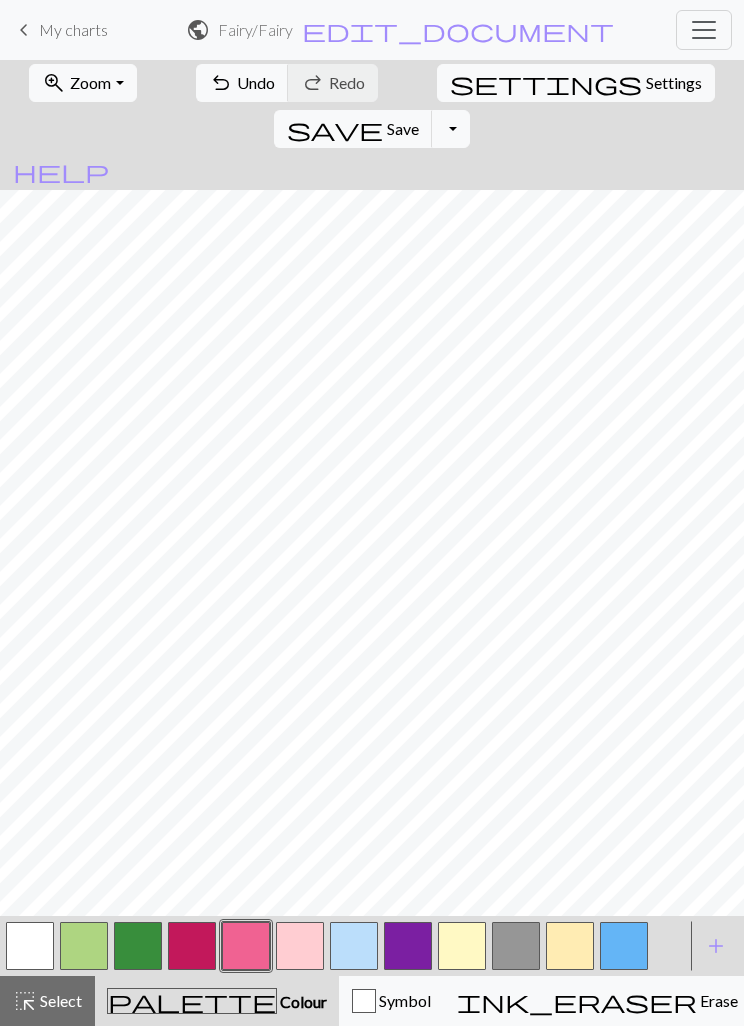 click at bounding box center (300, 946) 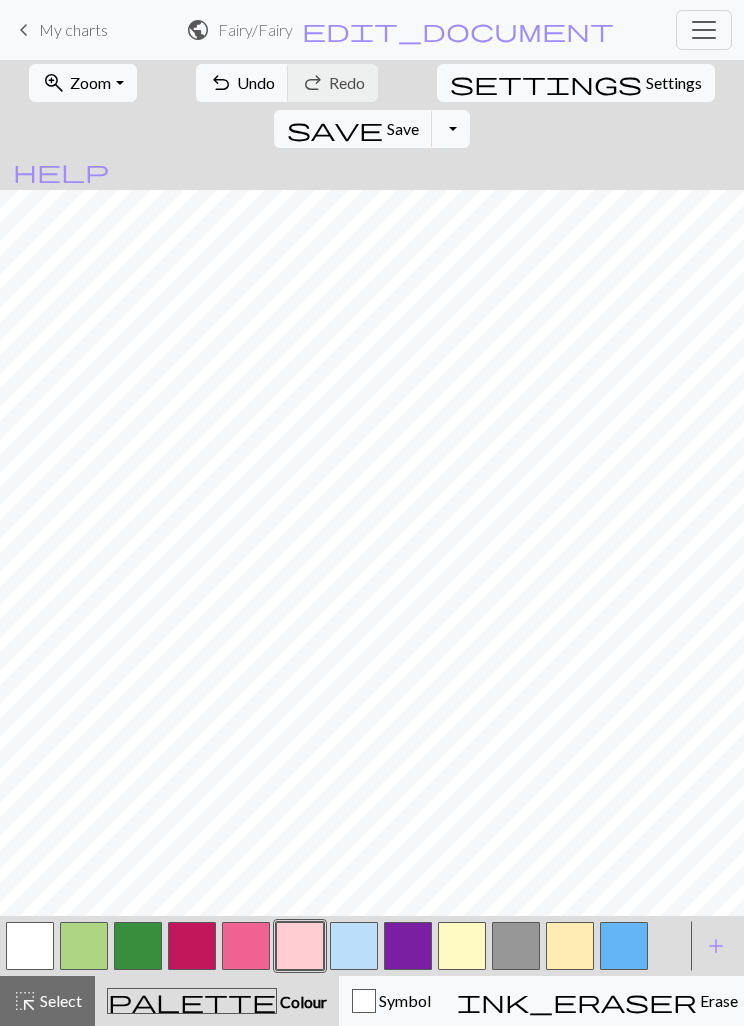 click at bounding box center [30, 946] 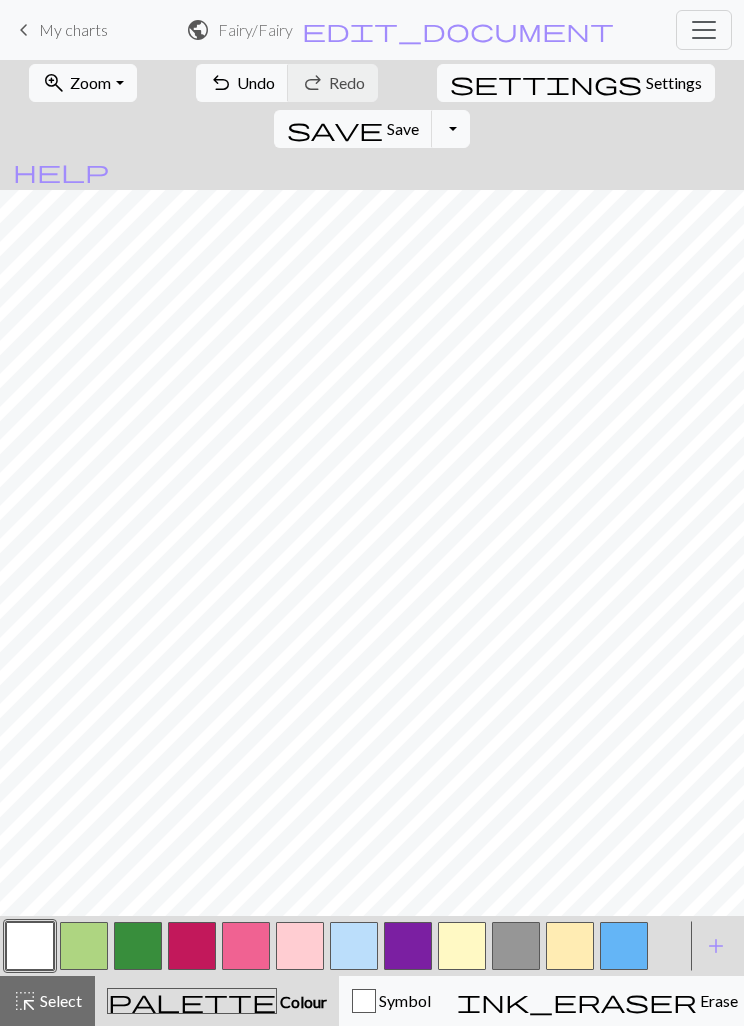 click at bounding box center (408, 946) 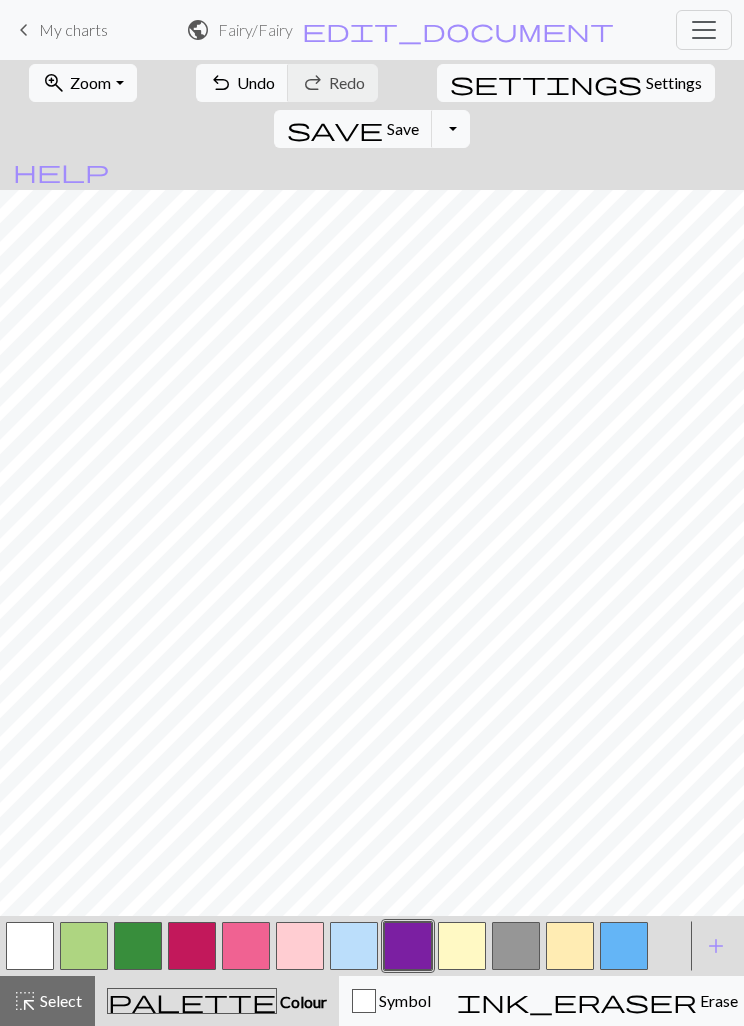 click at bounding box center [354, 946] 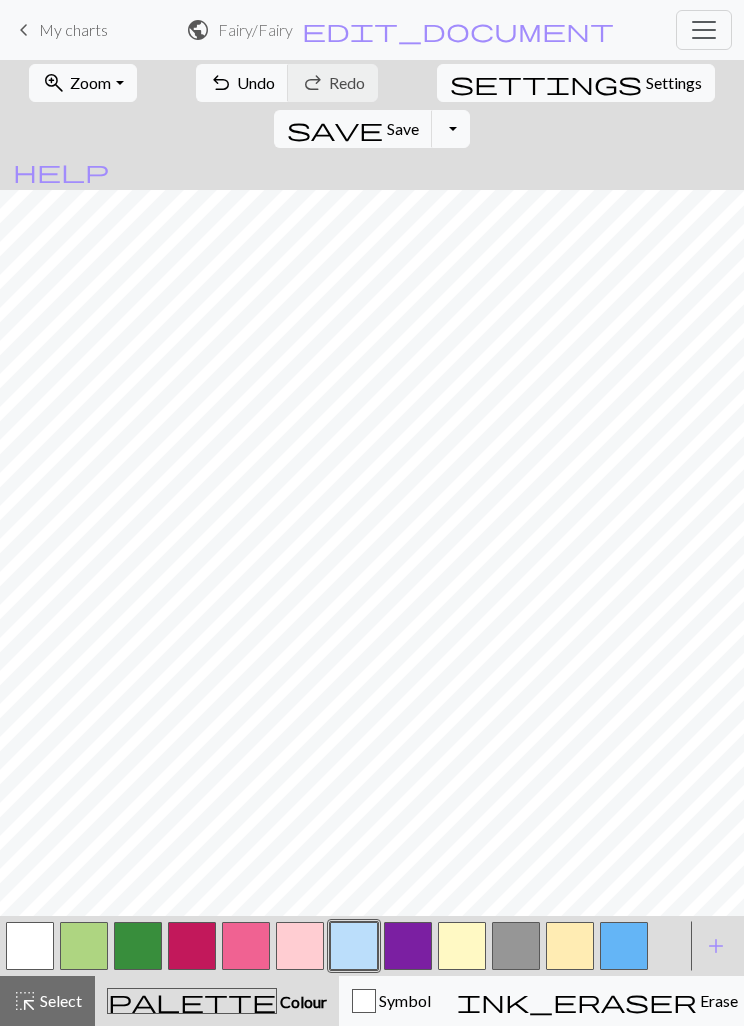 click at bounding box center [300, 946] 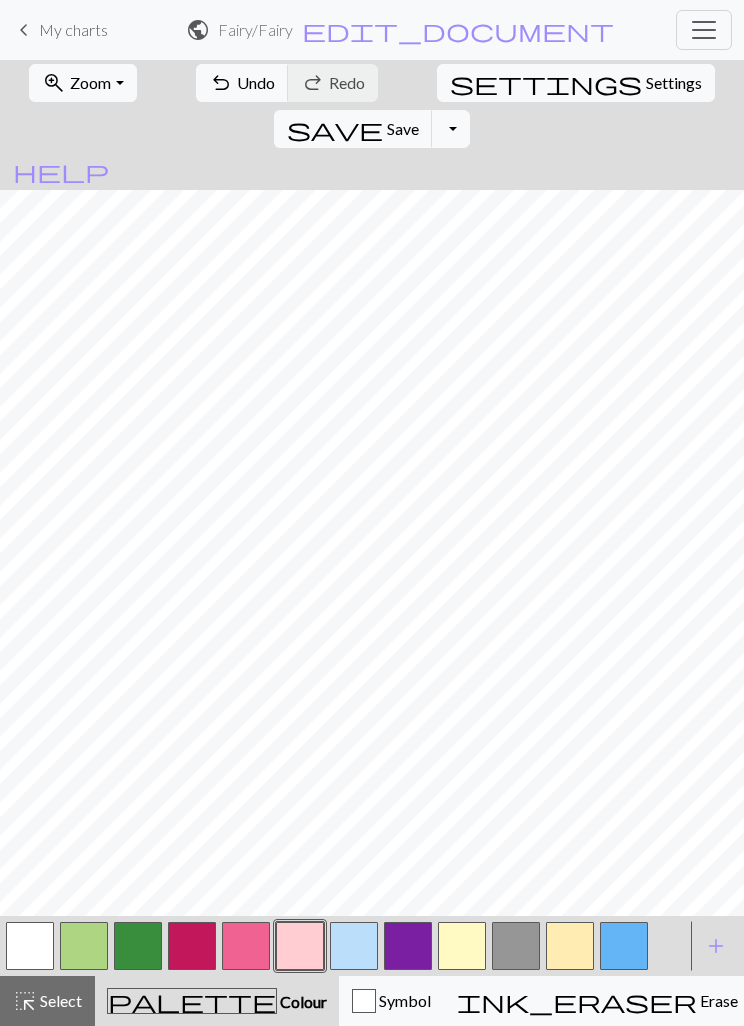 click at bounding box center [30, 946] 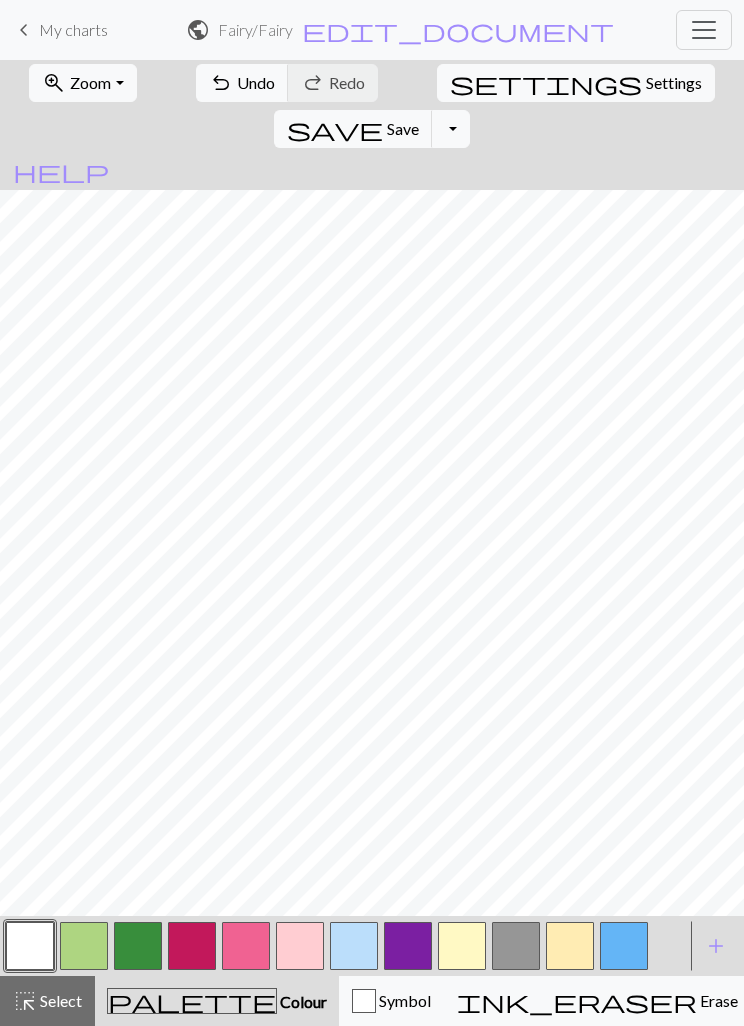 click at bounding box center (192, 946) 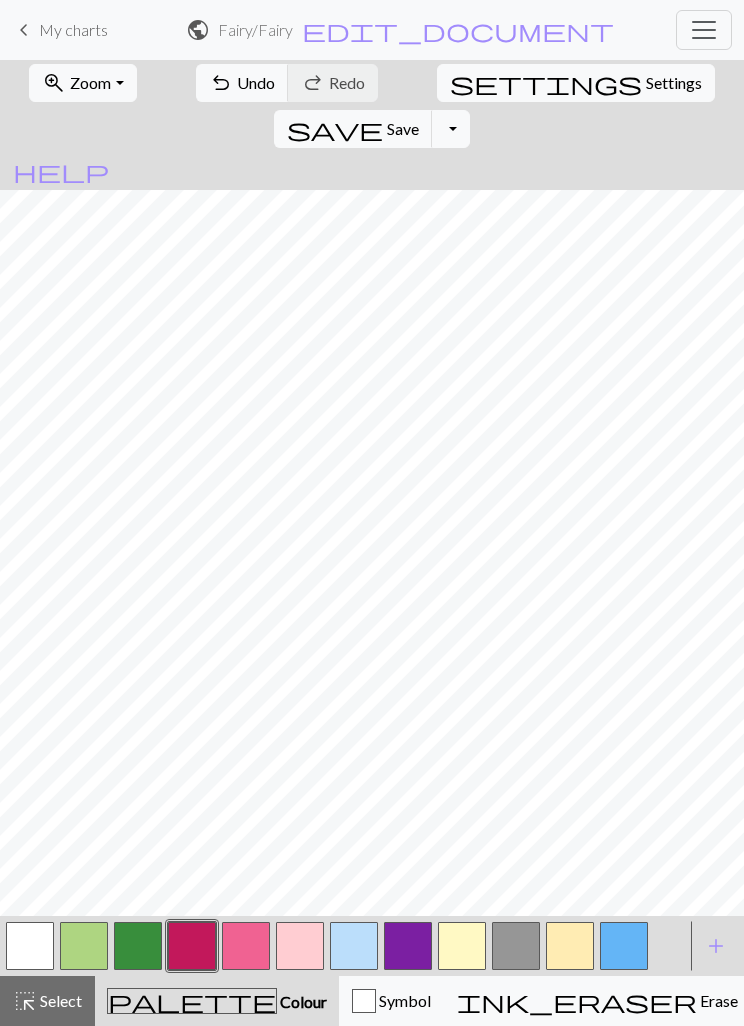 click at bounding box center [300, 946] 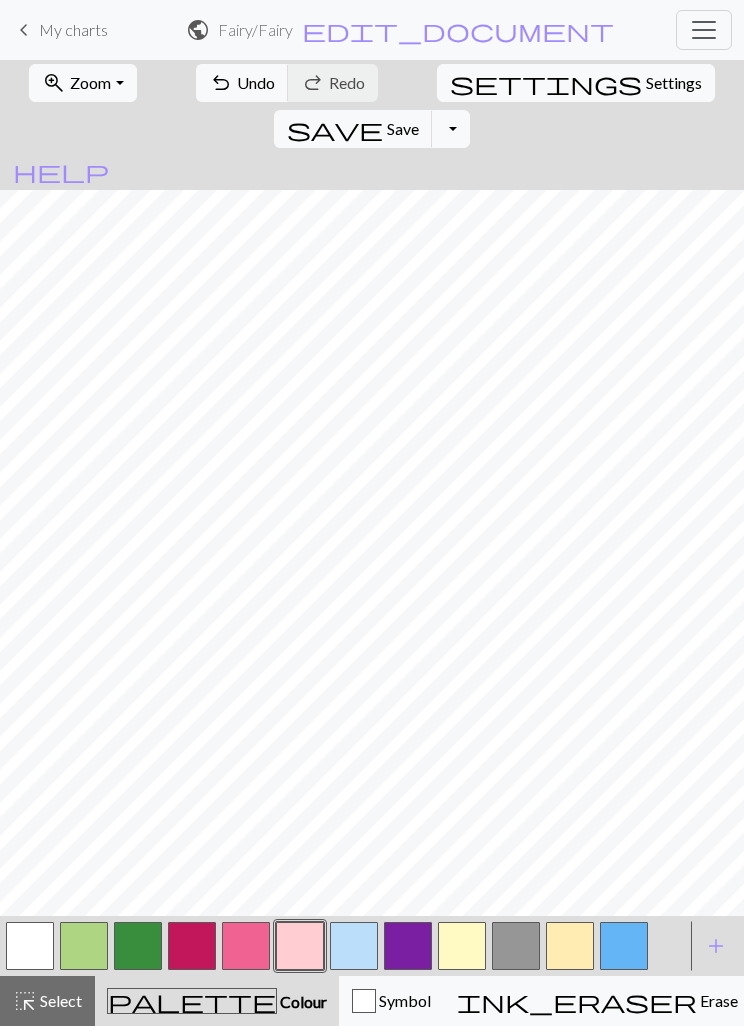 click at bounding box center [570, 946] 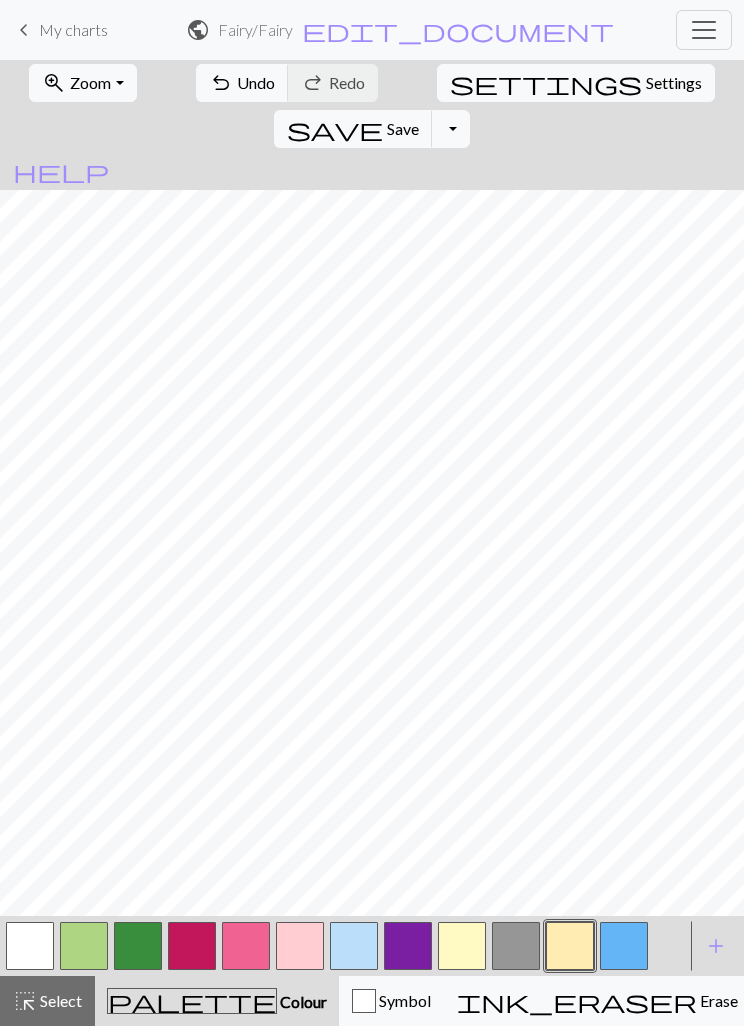 click at bounding box center [624, 946] 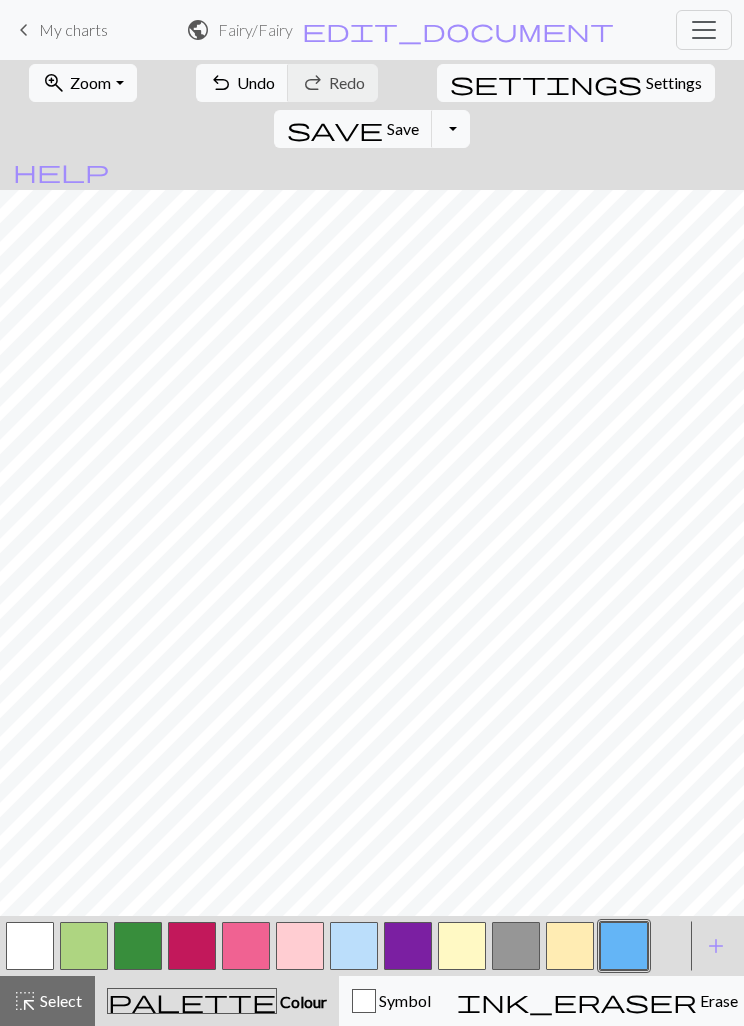click at bounding box center (570, 946) 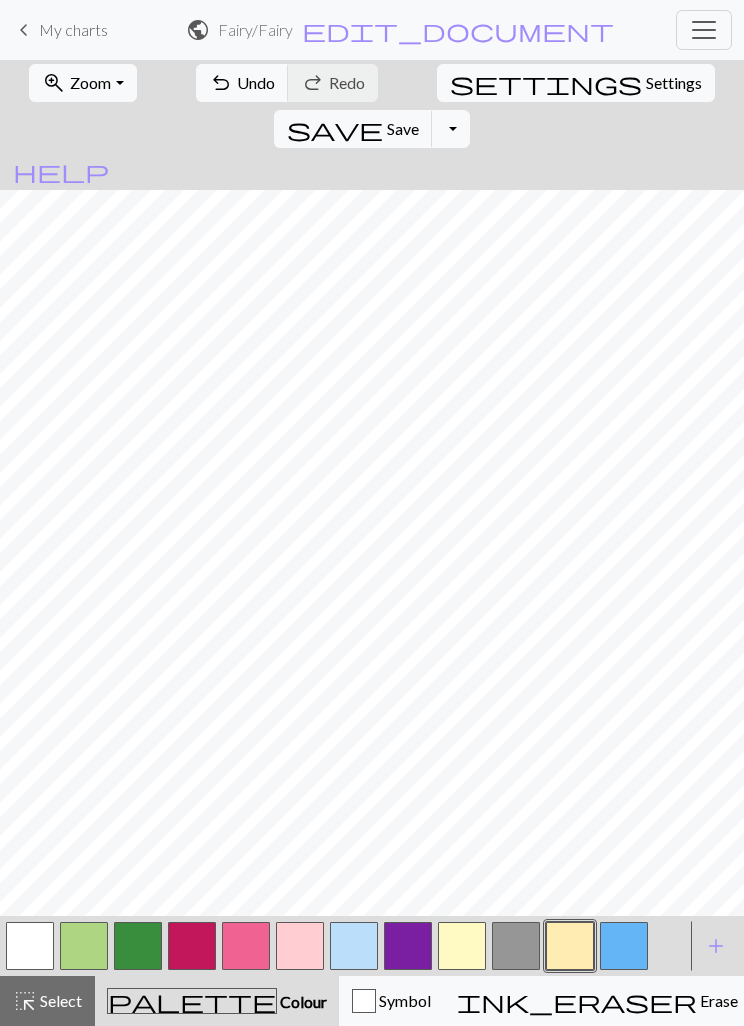 click at bounding box center (624, 946) 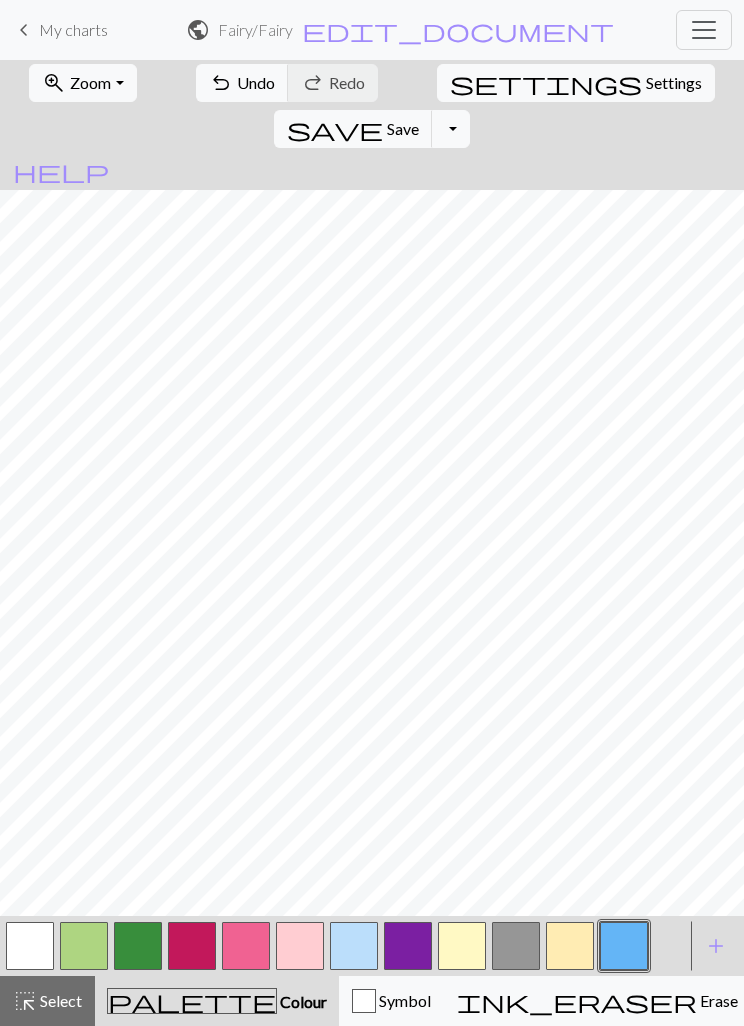 click at bounding box center (570, 946) 